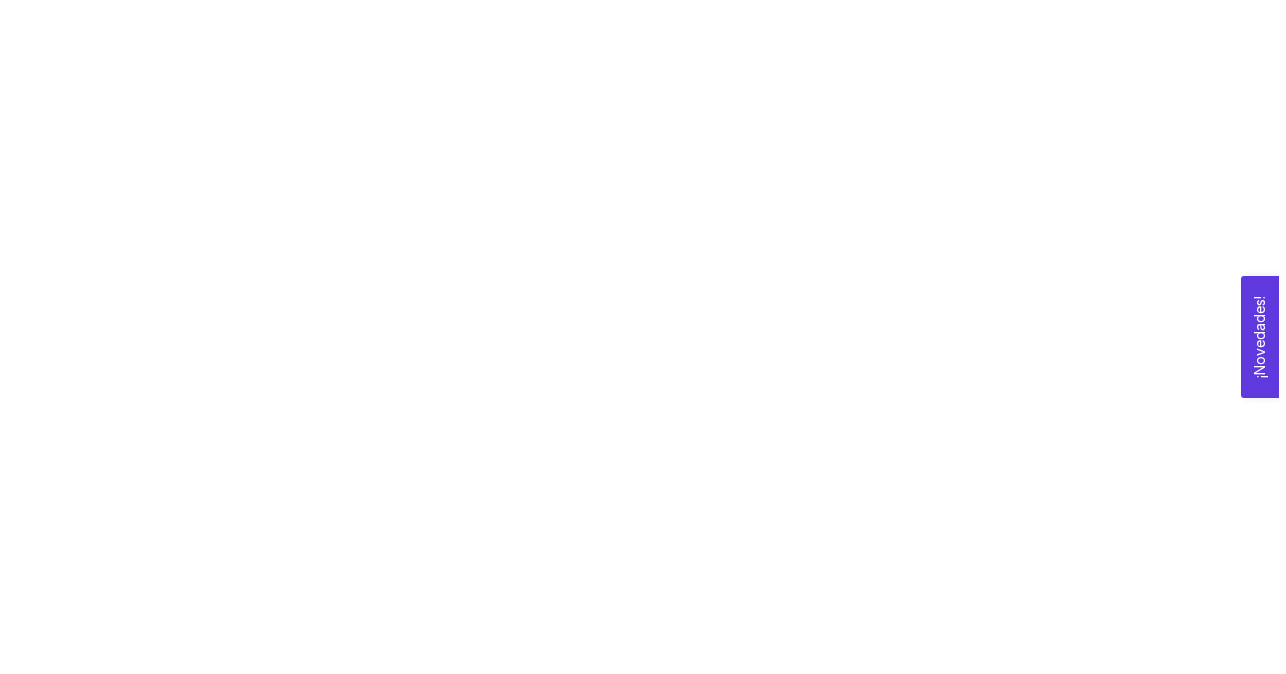 scroll, scrollTop: 0, scrollLeft: 0, axis: both 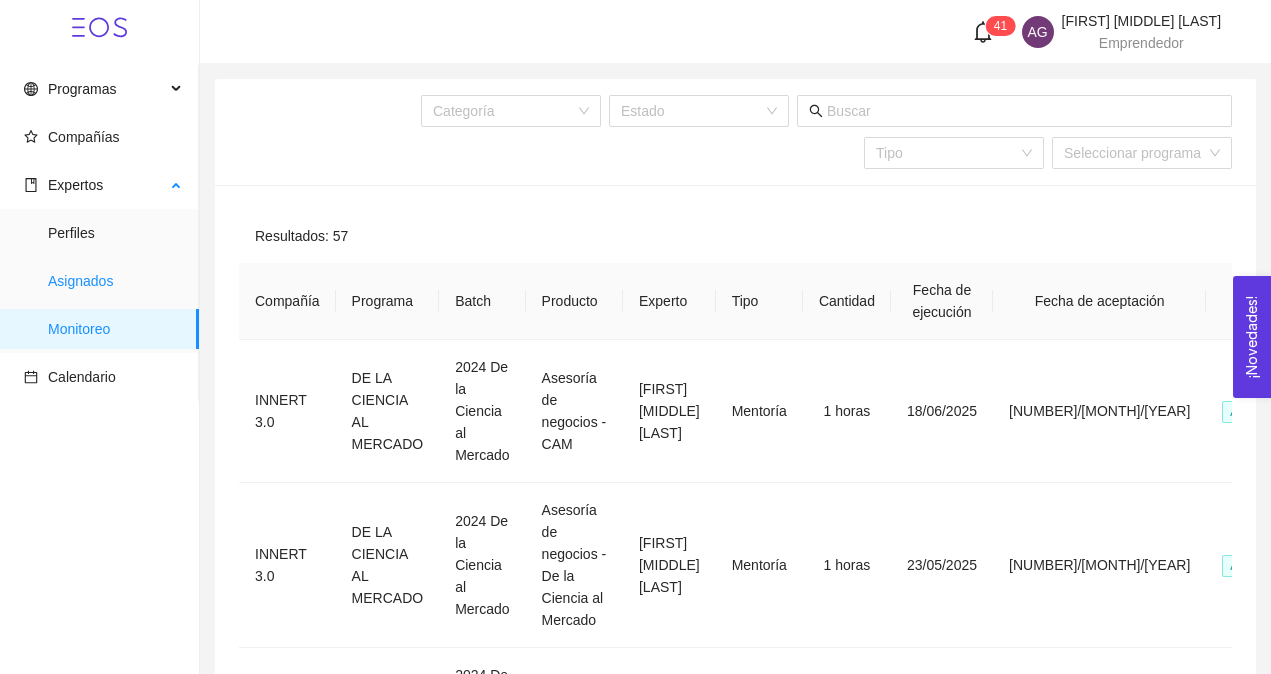 click on "Asignados" at bounding box center [115, 281] 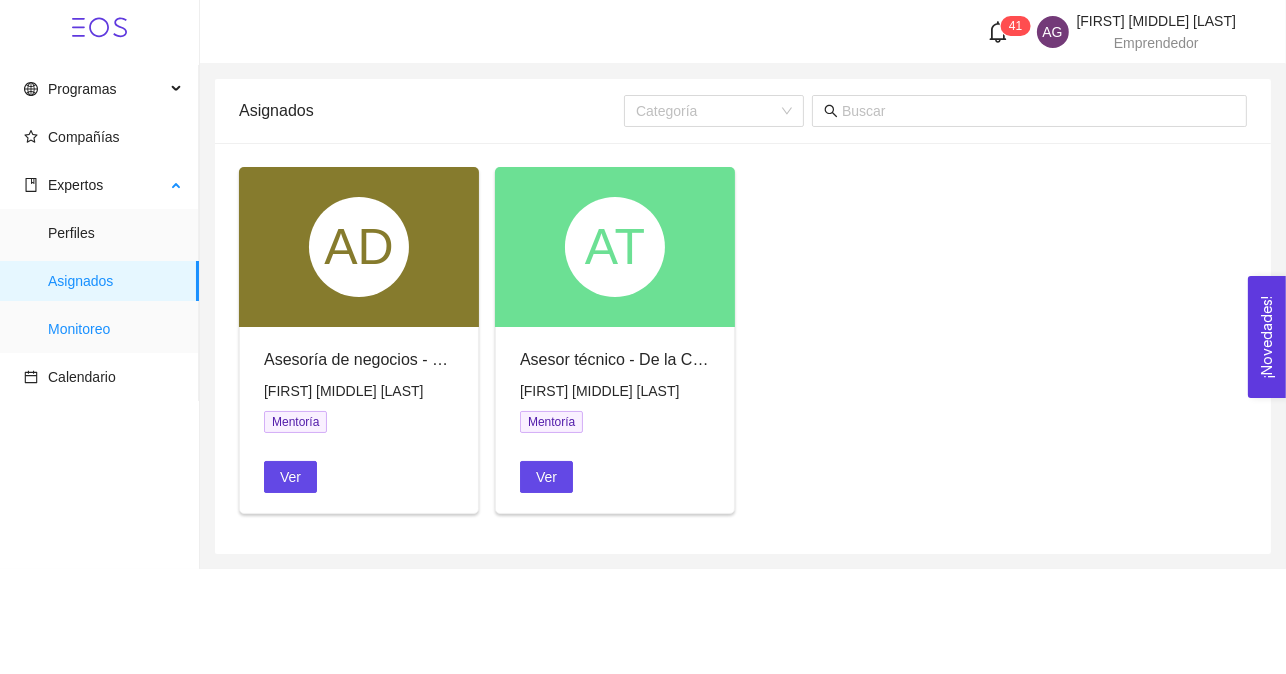 click on "Monitoreo" at bounding box center [115, 329] 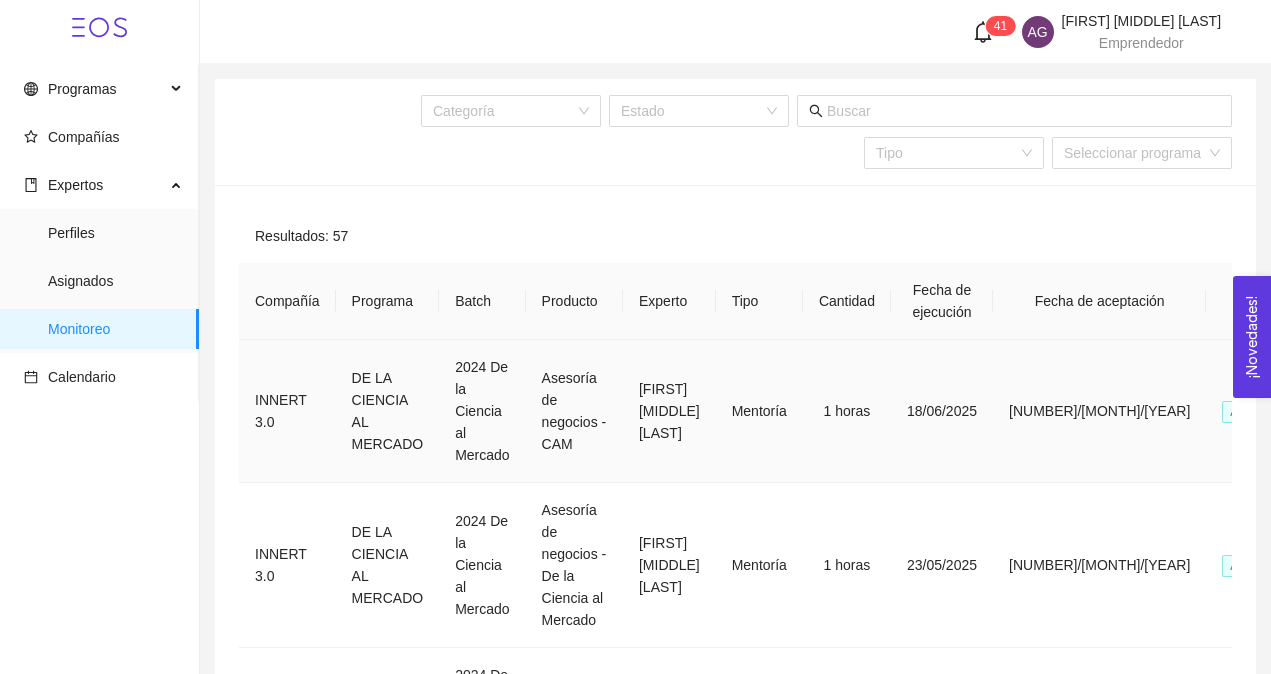 click on "Aceptado por la Compañía" at bounding box center (1301, 412) 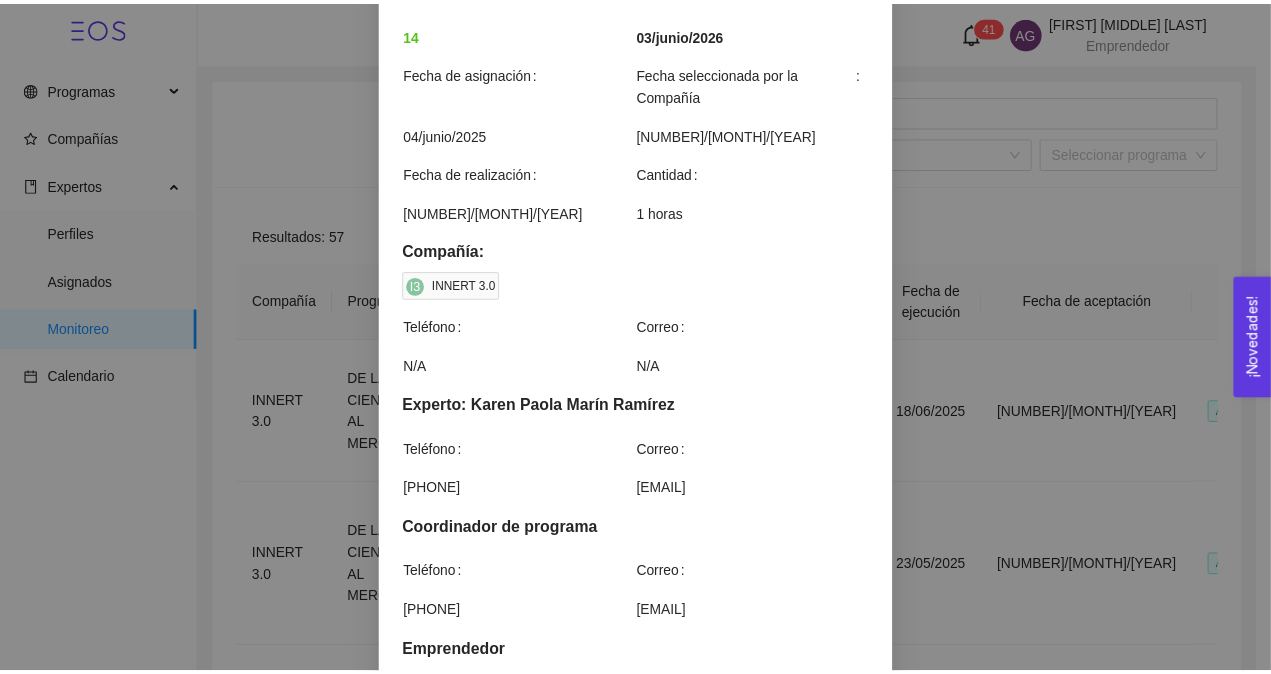 scroll, scrollTop: 0, scrollLeft: 0, axis: both 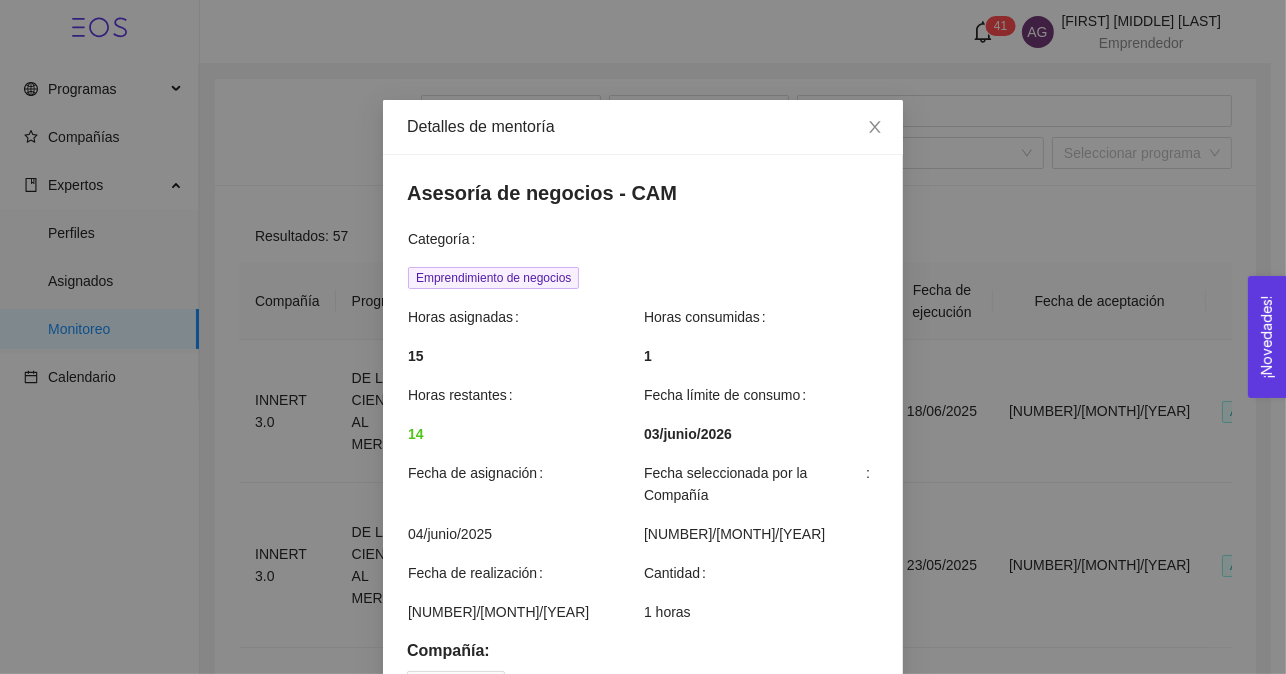 click on "Detalles de mentoría Asesoría de negocios - CAM Categoría Emprendimiento de negocios Horas asignadas Horas consumidas 15 1 Horas restantes Fecha límite de consumo 14 [DATE] Fecha de asignación Fecha seleccionada por la Compañía [DATE] [TIME] Fecha de realización Cantidad [DATE] 1 horas Compañía: I3 INNERT 3.0 Teléfono Correo N/A N/A Experto: [FIRST] [LAST] Teléfono Correo [PHONE] [EMAIL] Coordinador de programa Teléfono Correo [PHONE] [EMAIL] Emprendedor Teléfono Correo [PHONE] [EMAIL] Evento   evento.ics Resultados No hay datos Enlaces No hay datos Comentarios del experto . Agendado [DATE] [FIRST] [LAST] Solicitud aceptada [DATE] [FIRST] [LAST] Entregado [DATE] [FIRST] [LAST] Aceptado por Compañía [DATE] [FIRST] [LAST]" at bounding box center (643, 337) 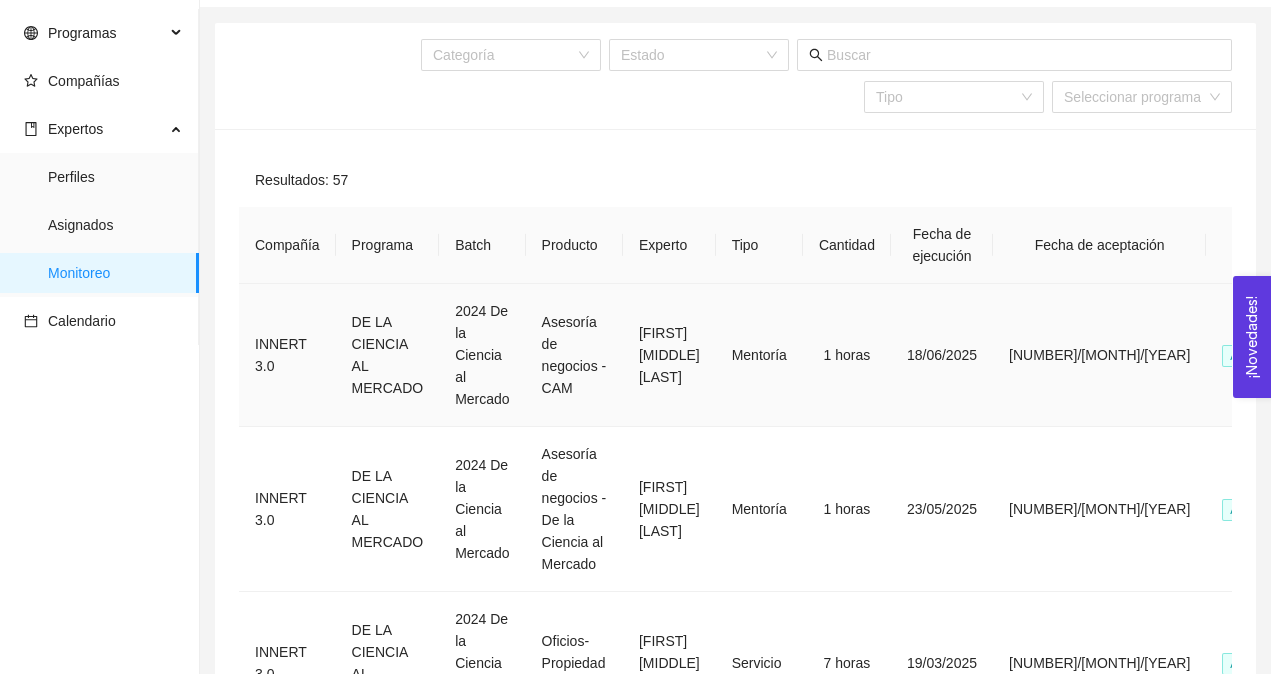 scroll, scrollTop: 100, scrollLeft: 0, axis: vertical 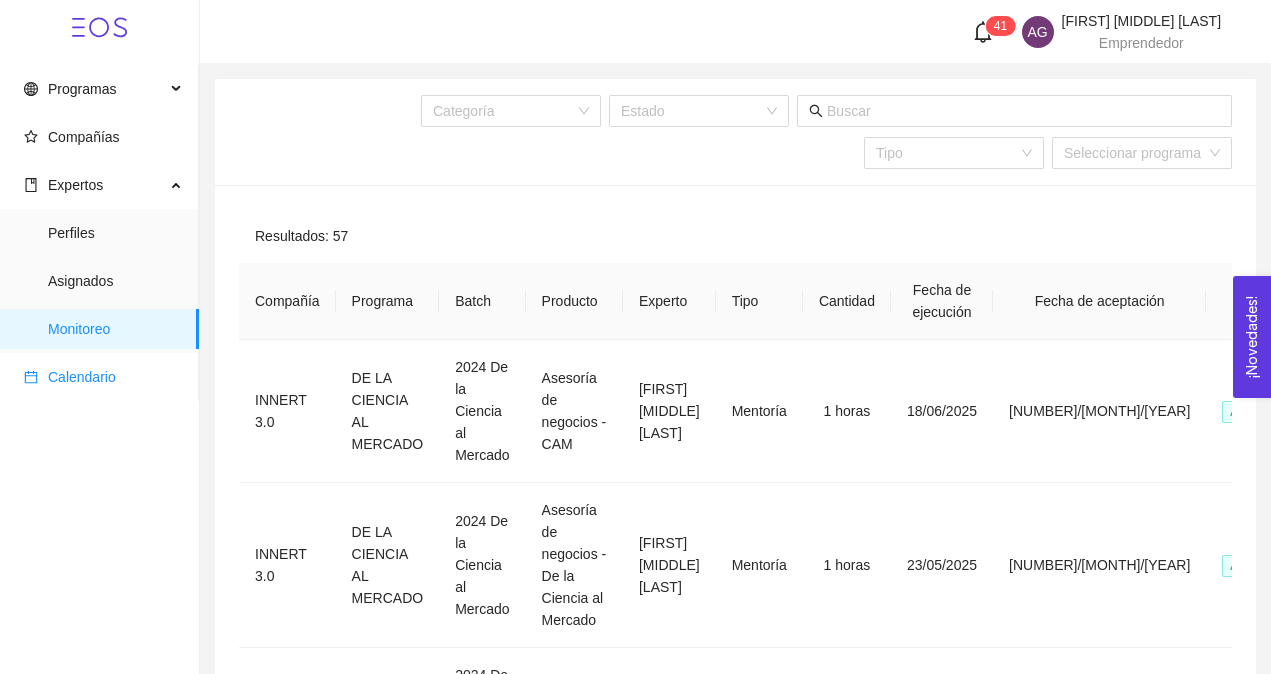 click on "Calendario" at bounding box center (82, 377) 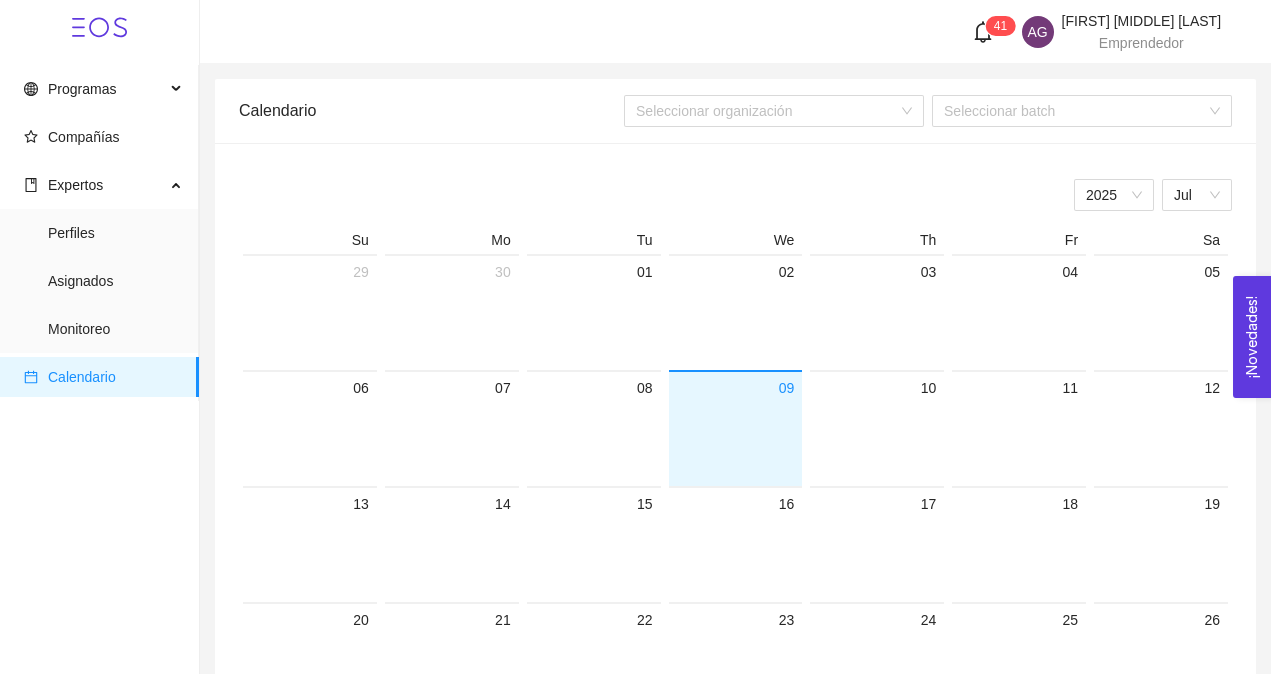 click at bounding box center (736, 443) 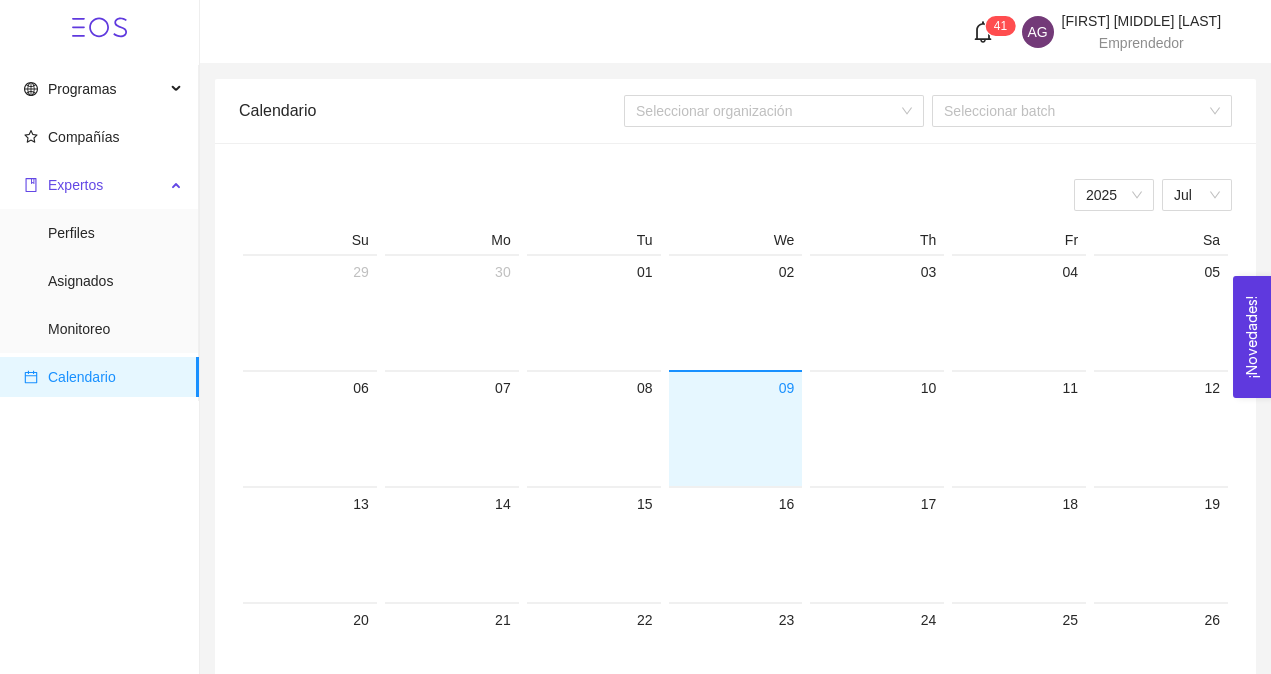 click on "Expertos" at bounding box center (94, 185) 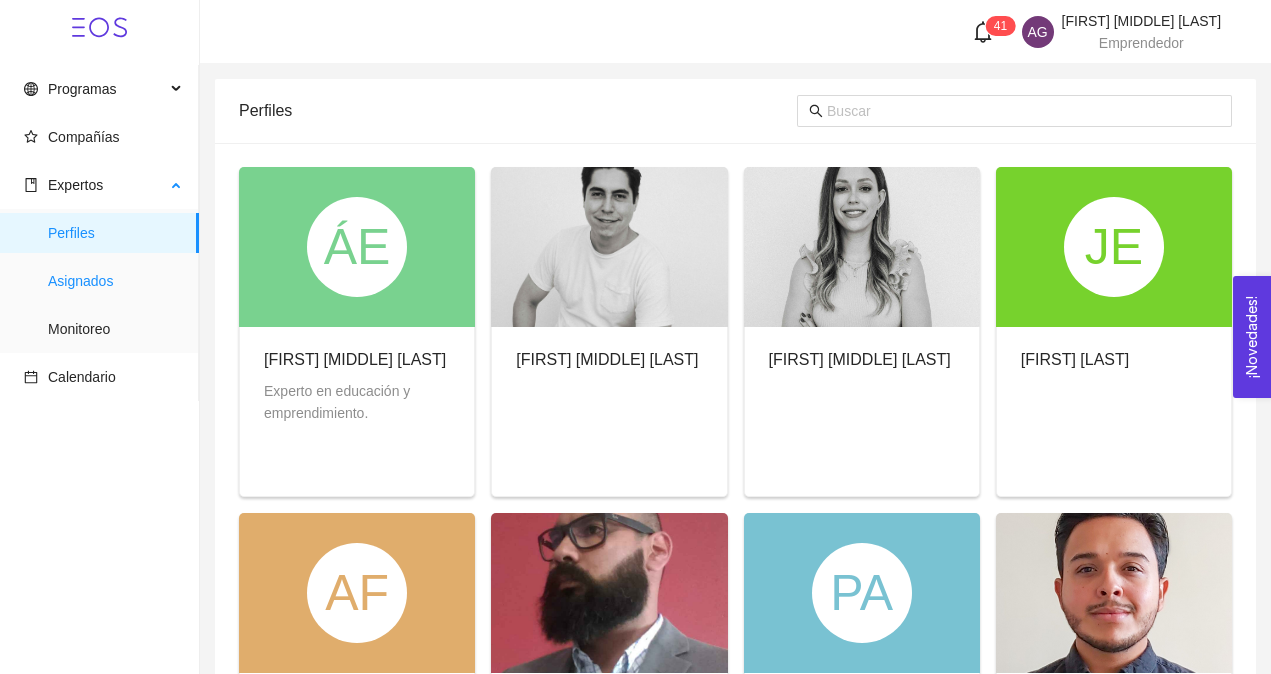 click on "Asignados" at bounding box center (115, 281) 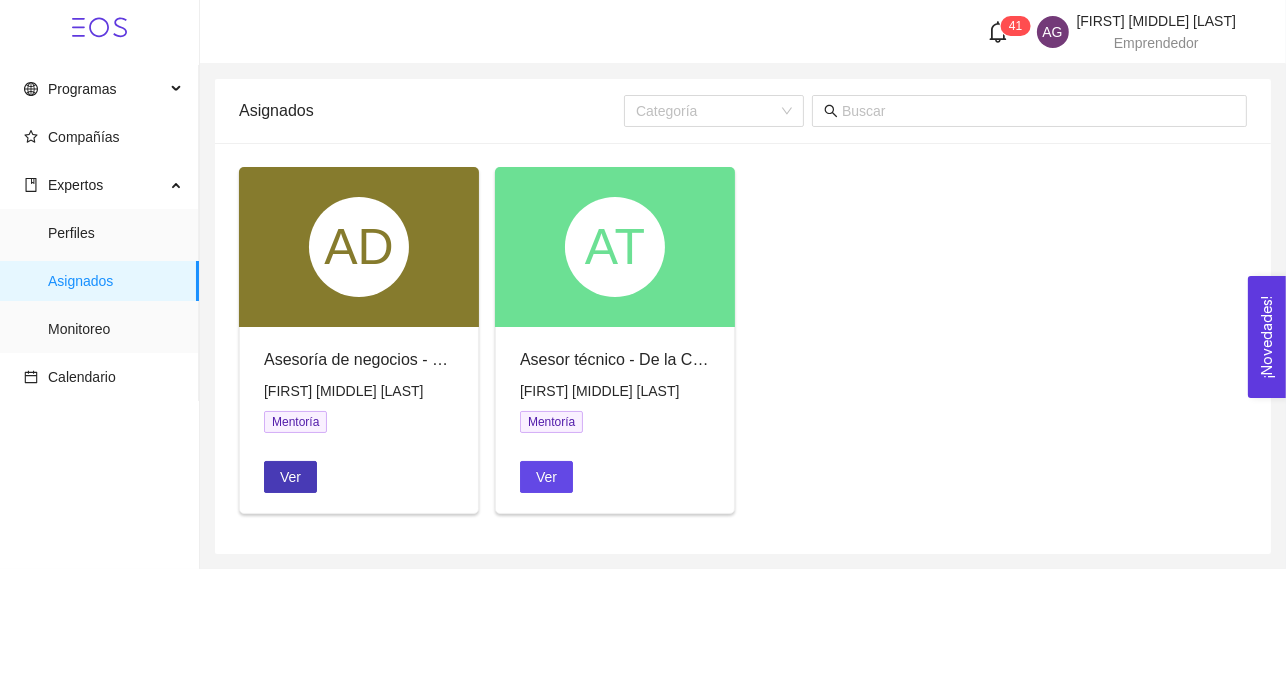 click on "Ver" at bounding box center [290, 477] 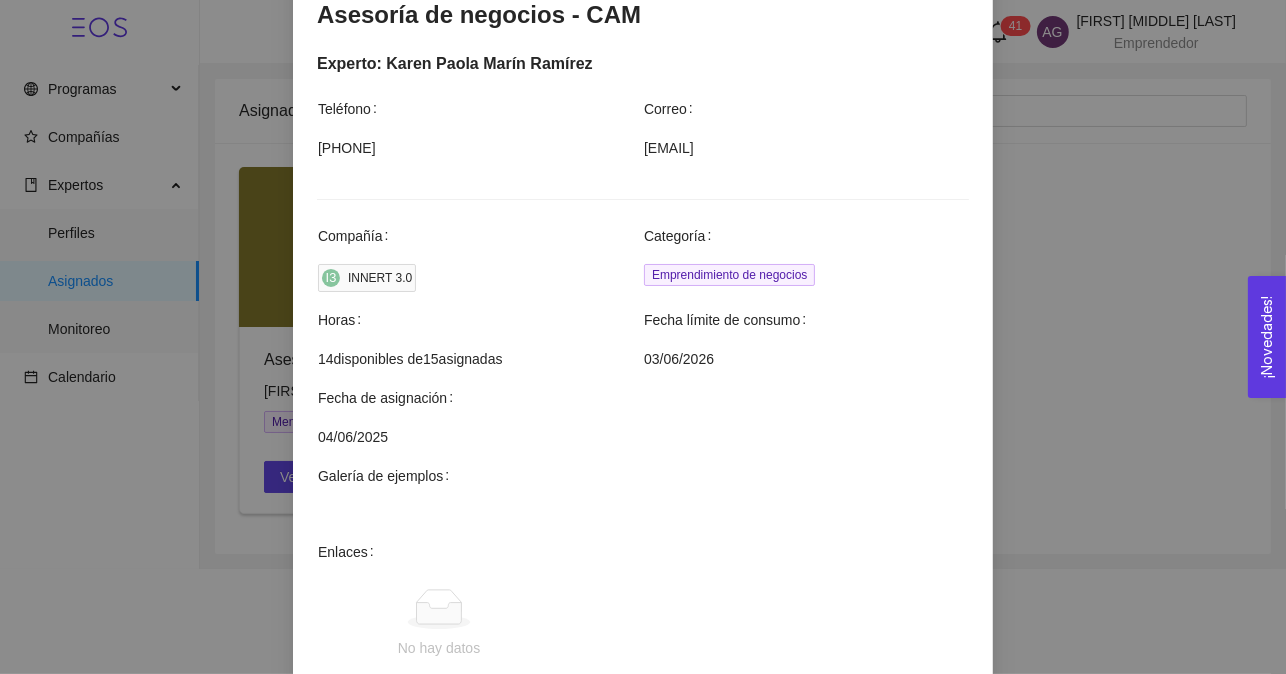 scroll, scrollTop: 675, scrollLeft: 0, axis: vertical 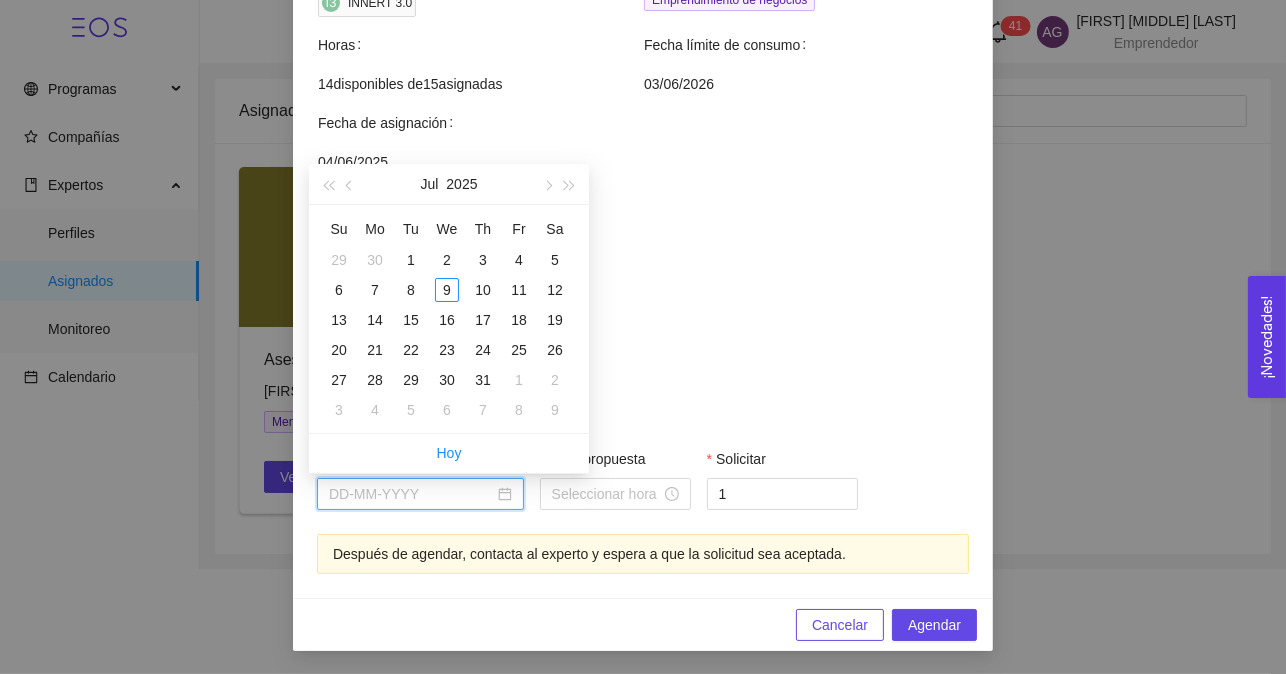 click on "Fecha propuesta" at bounding box center (411, 494) 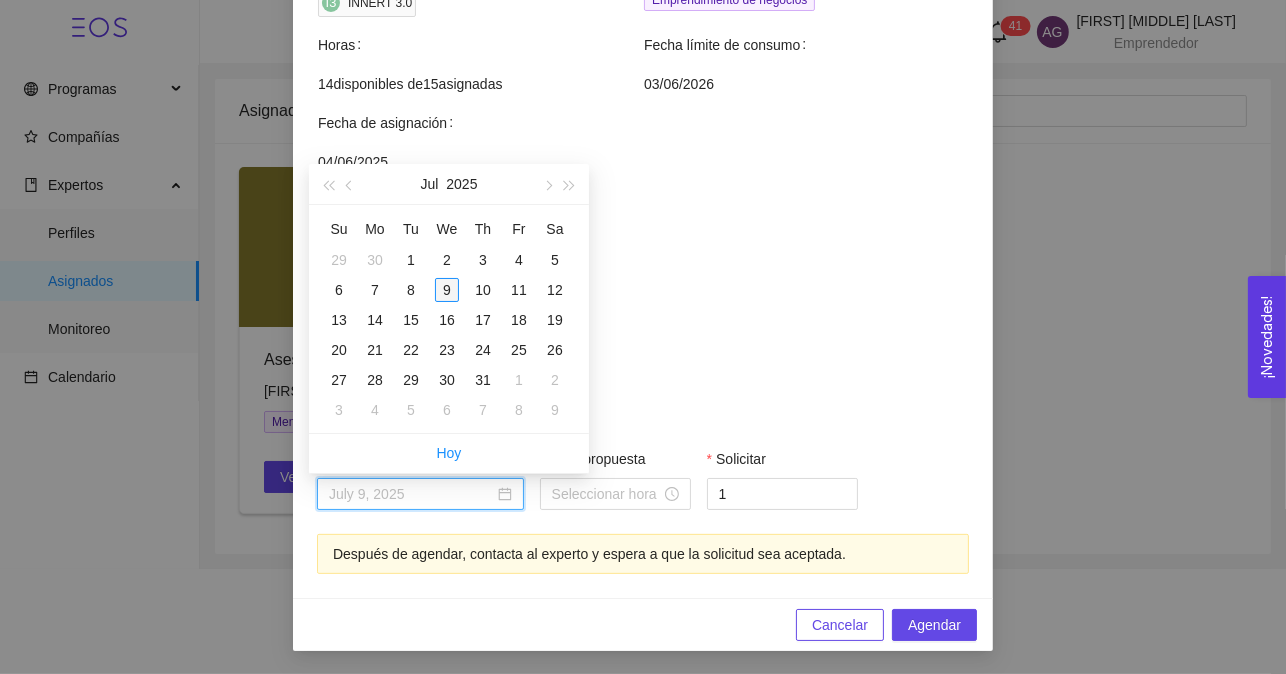 click on "9" at bounding box center (447, 290) 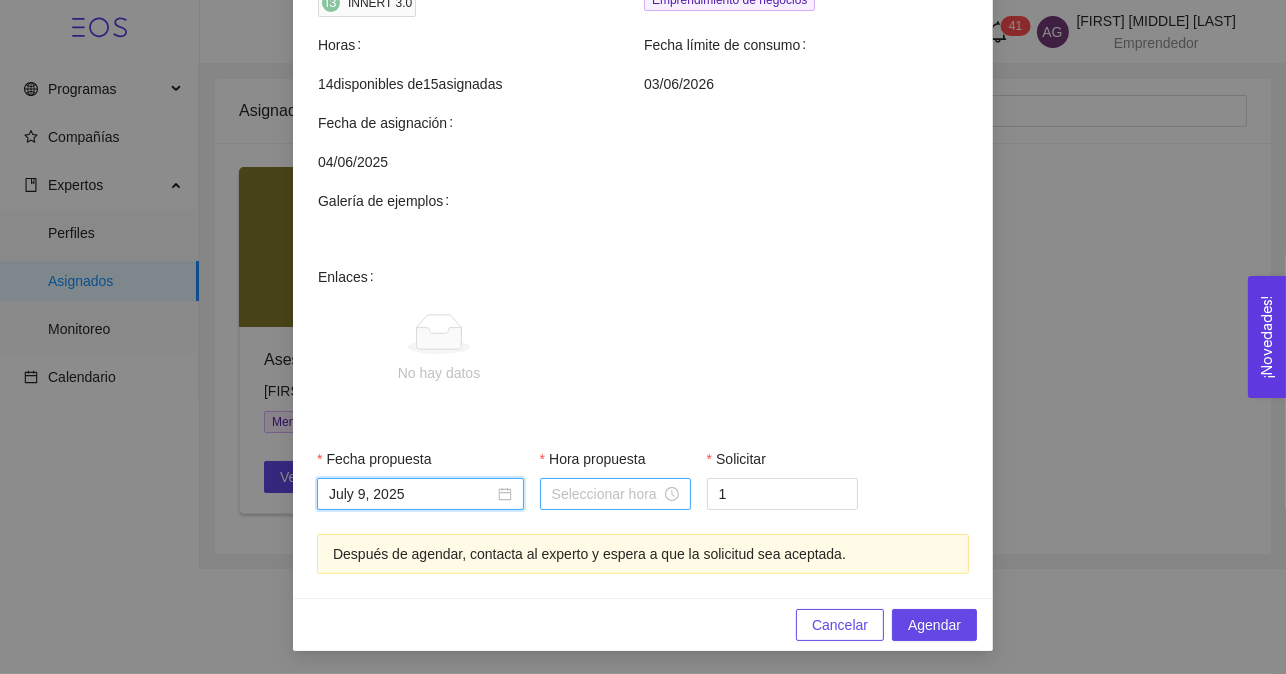 click on "Hora propuesta" at bounding box center (606, 494) 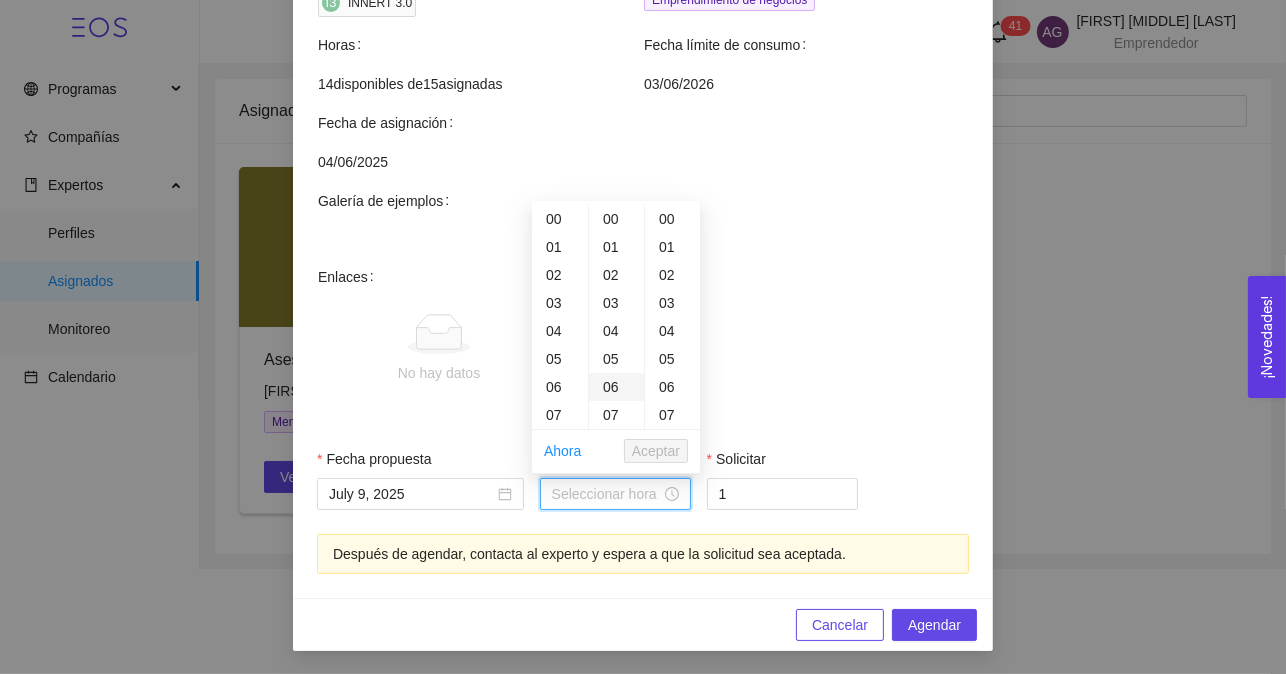 scroll, scrollTop: 100, scrollLeft: 0, axis: vertical 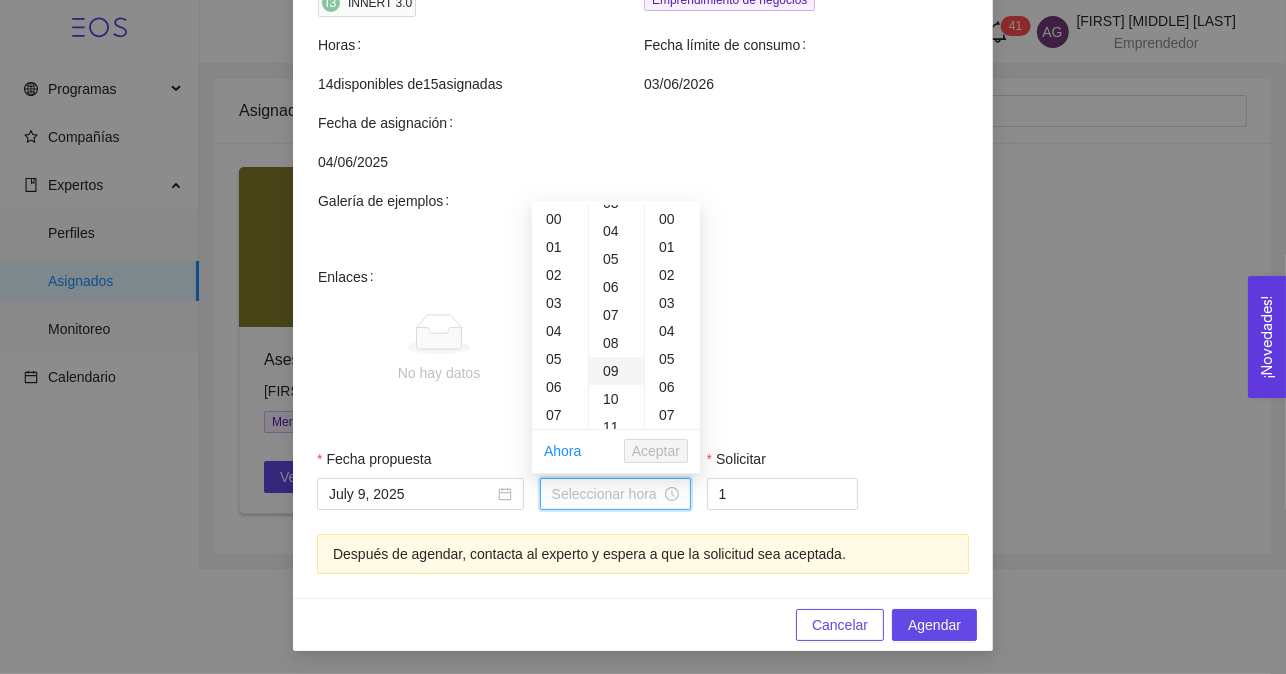 click on "09" at bounding box center [560, 219] 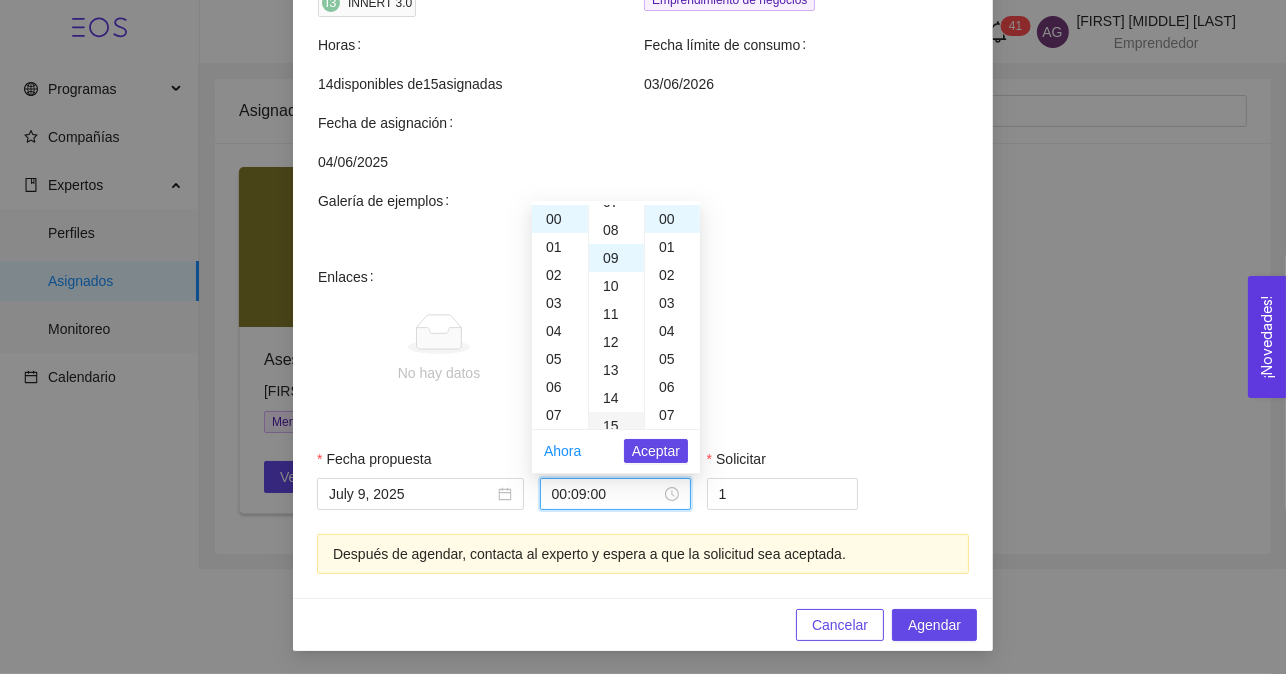 scroll, scrollTop: 251, scrollLeft: 0, axis: vertical 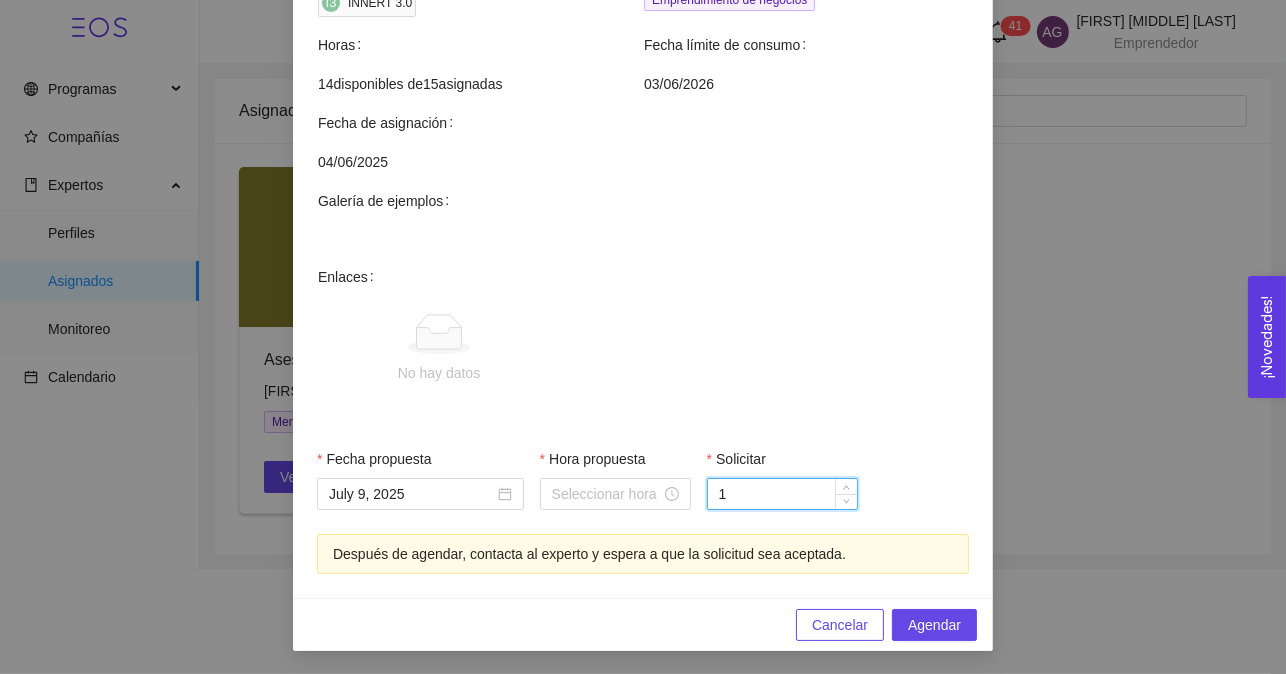 click on "1" at bounding box center [782, 494] 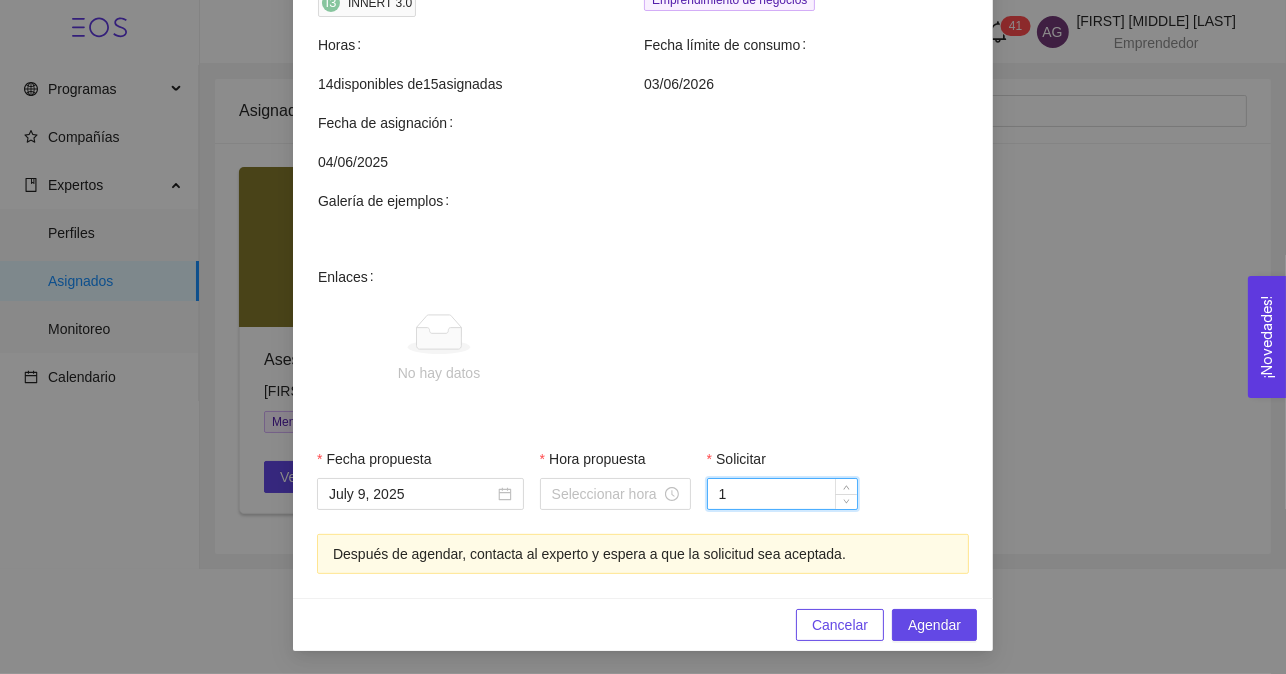click on "No hay datos" at bounding box center (675, 349) 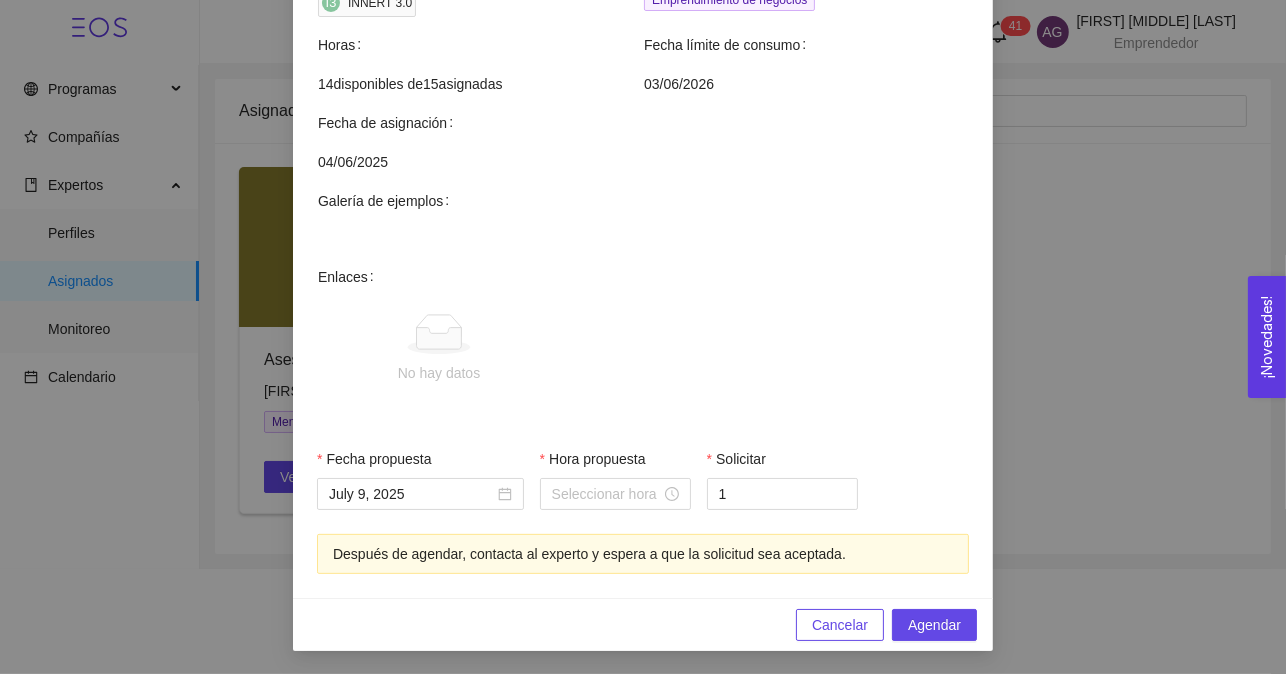 click on "Enlaces No hay datos" at bounding box center [643, 246] 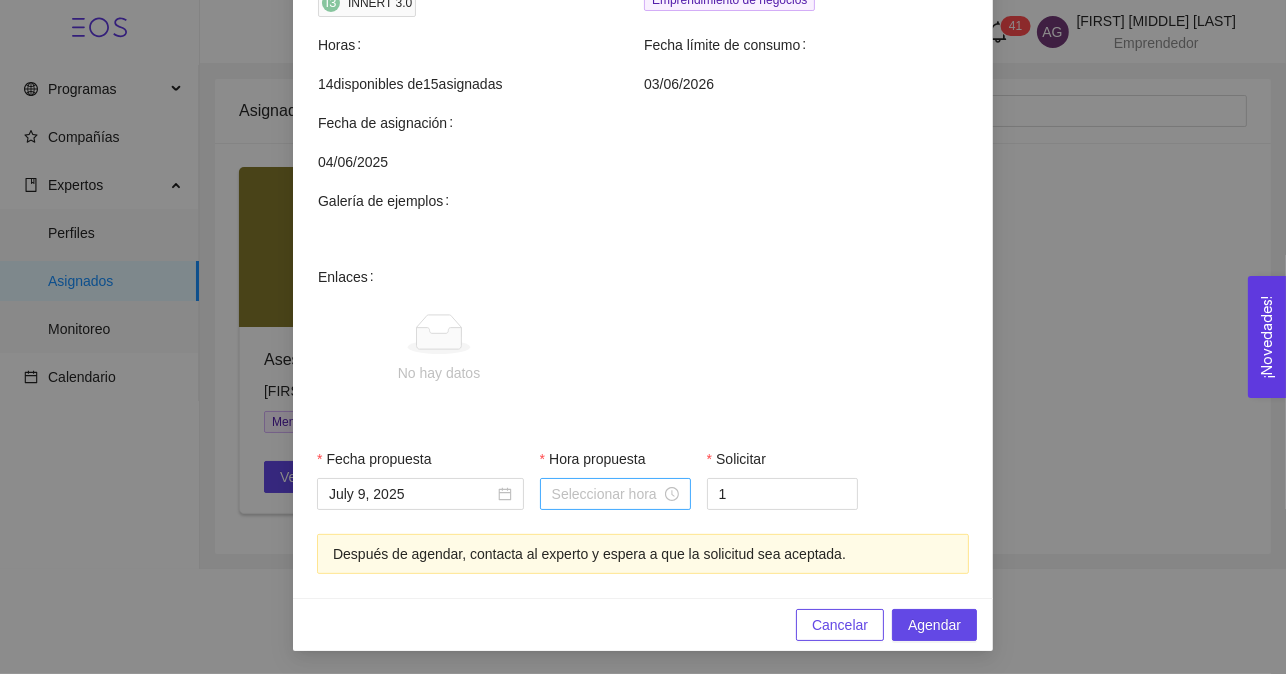 click at bounding box center [615, 494] 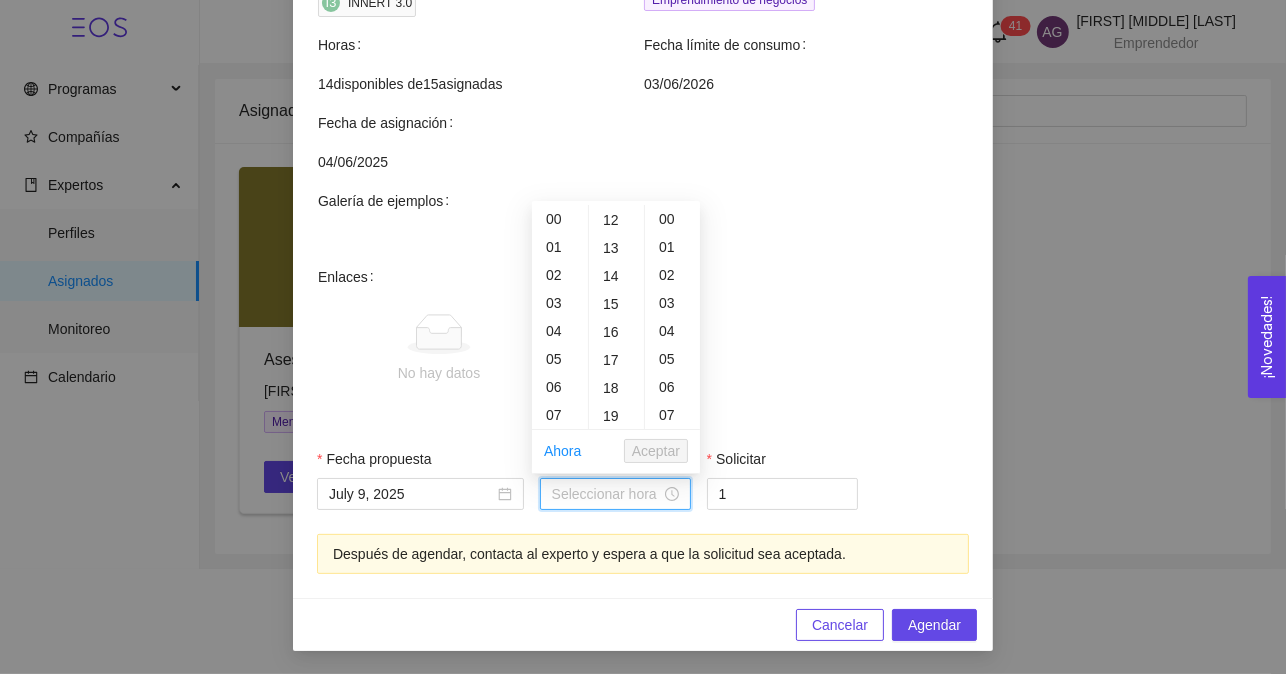 scroll, scrollTop: 0, scrollLeft: 0, axis: both 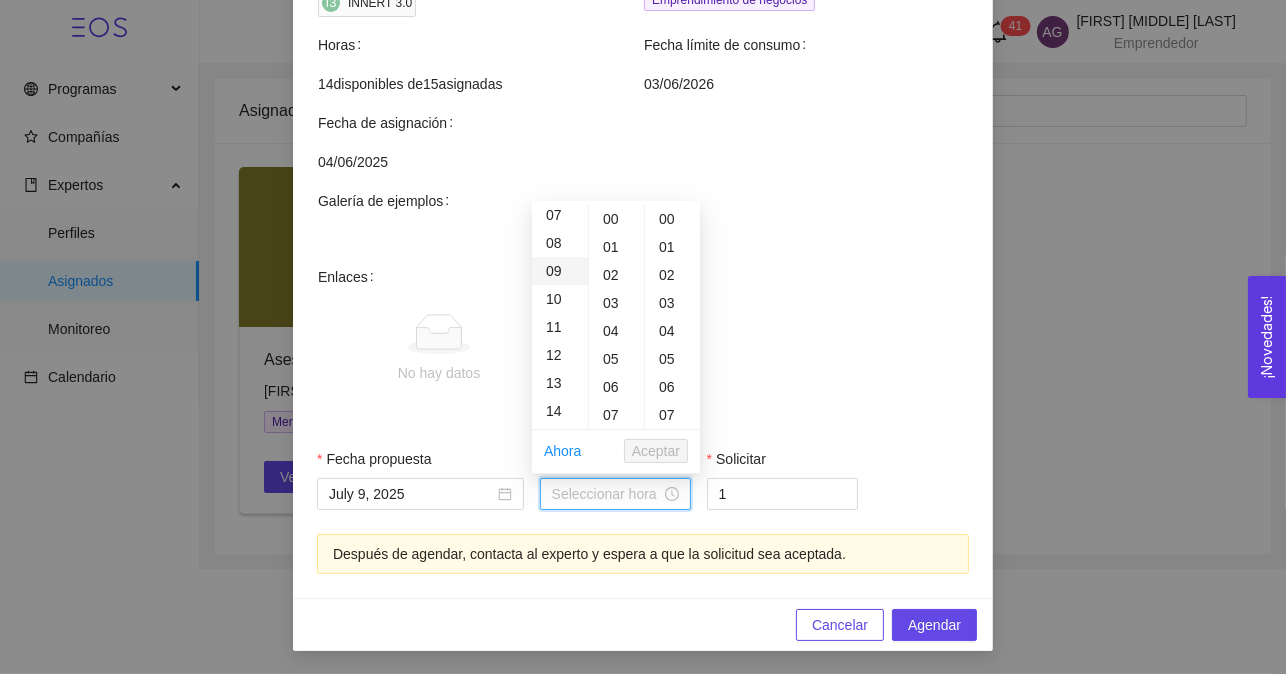 click on "09" at bounding box center (560, 19) 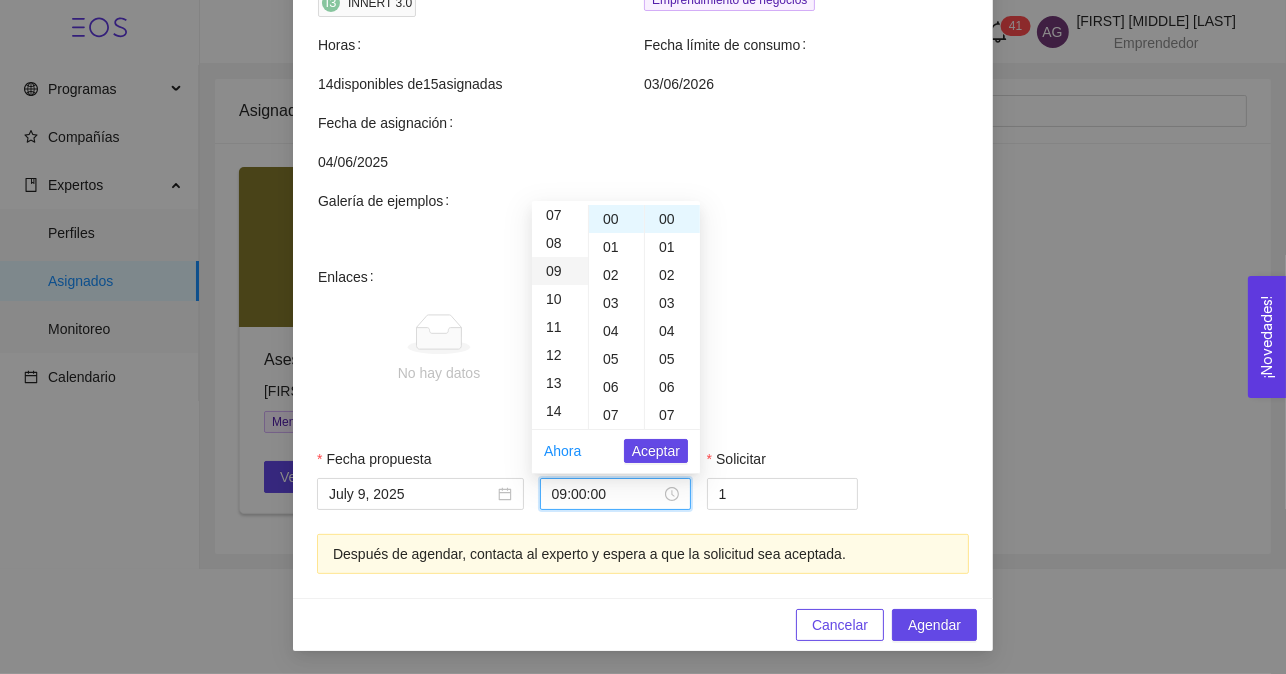 scroll, scrollTop: 251, scrollLeft: 0, axis: vertical 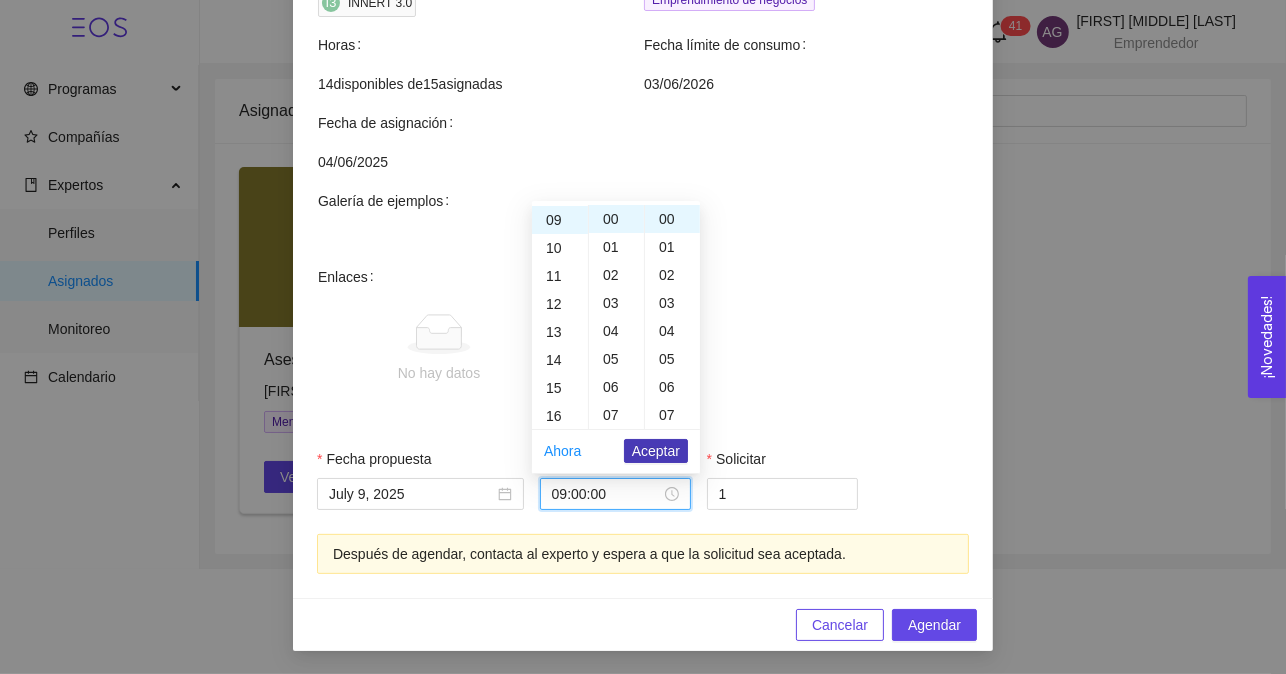 click on "Aceptar" at bounding box center [656, 451] 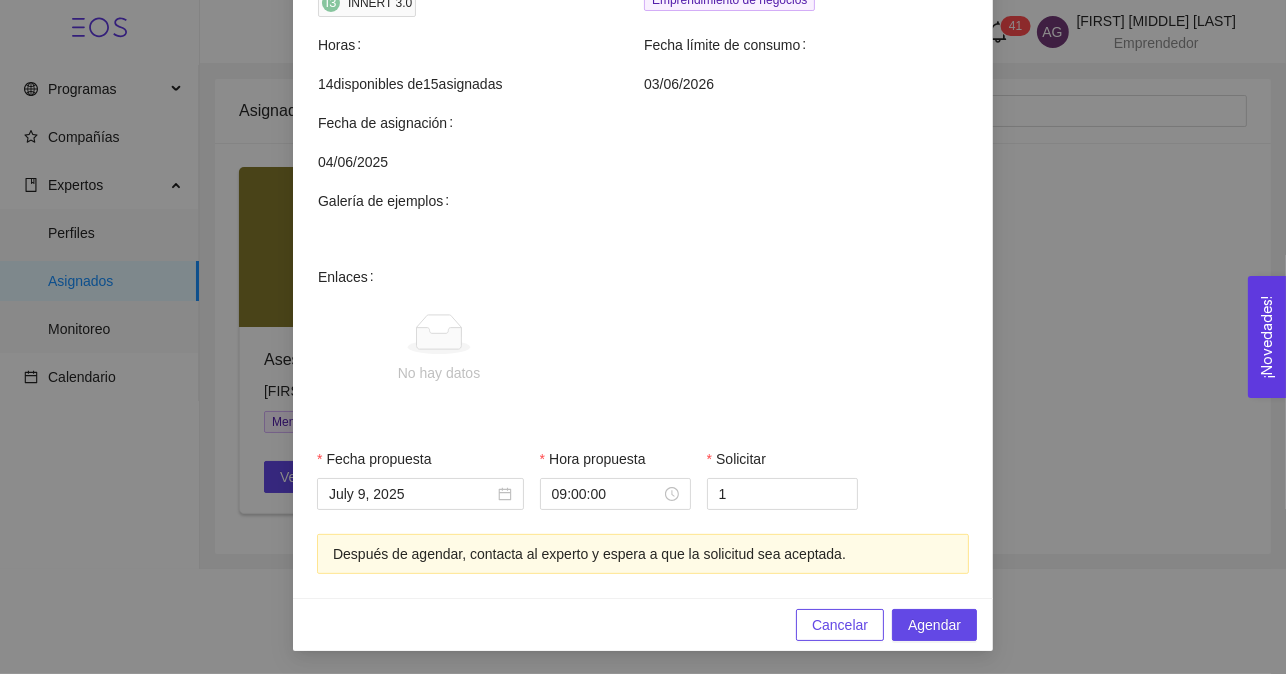 click on "No hay datos" at bounding box center [675, 349] 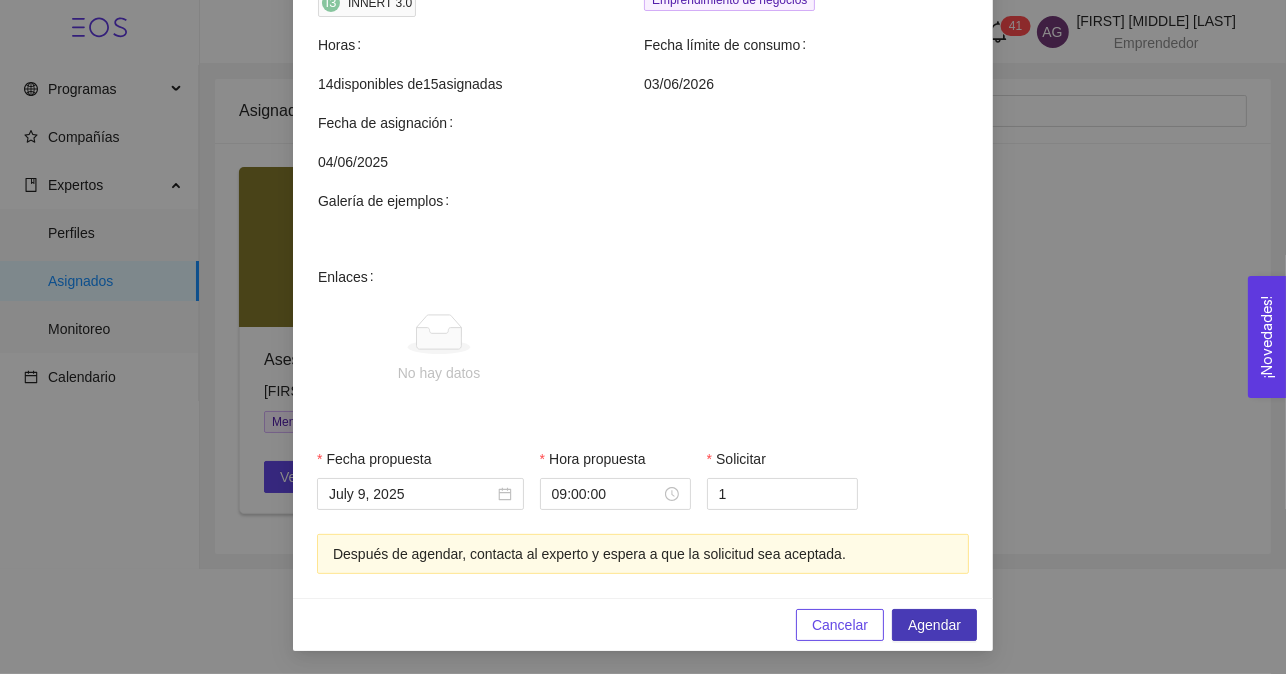 click on "Agendar" at bounding box center [934, 625] 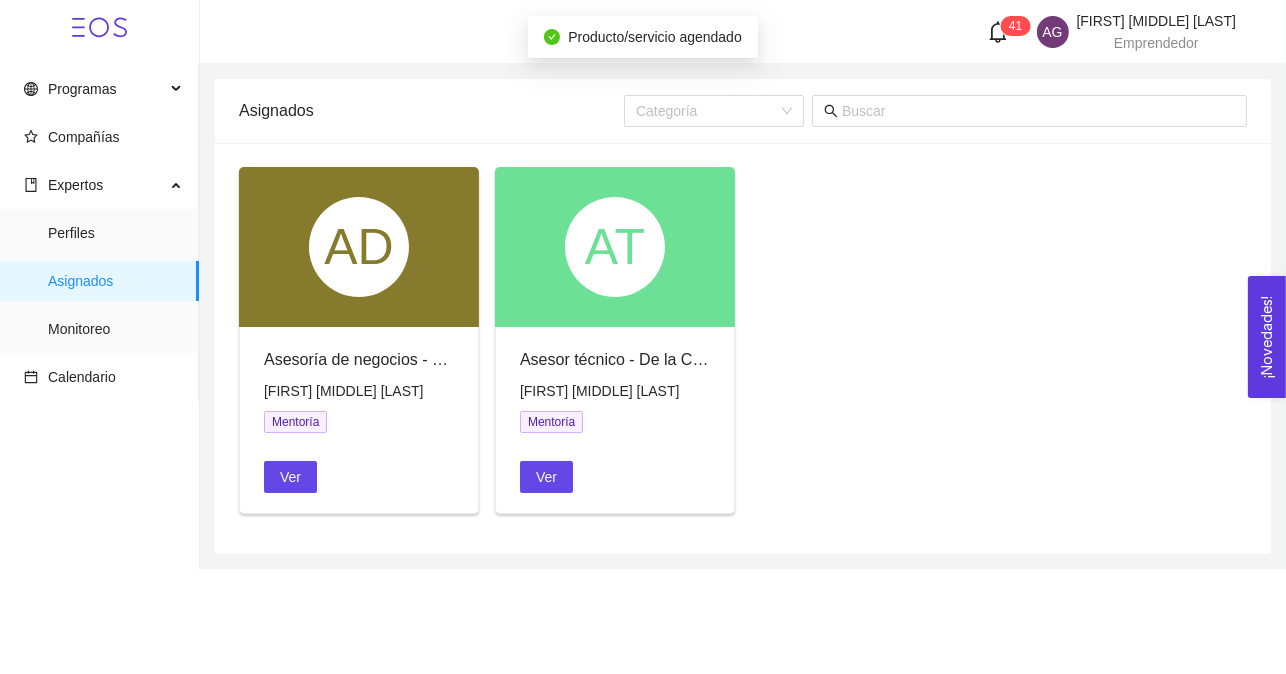 scroll, scrollTop: 0, scrollLeft: 0, axis: both 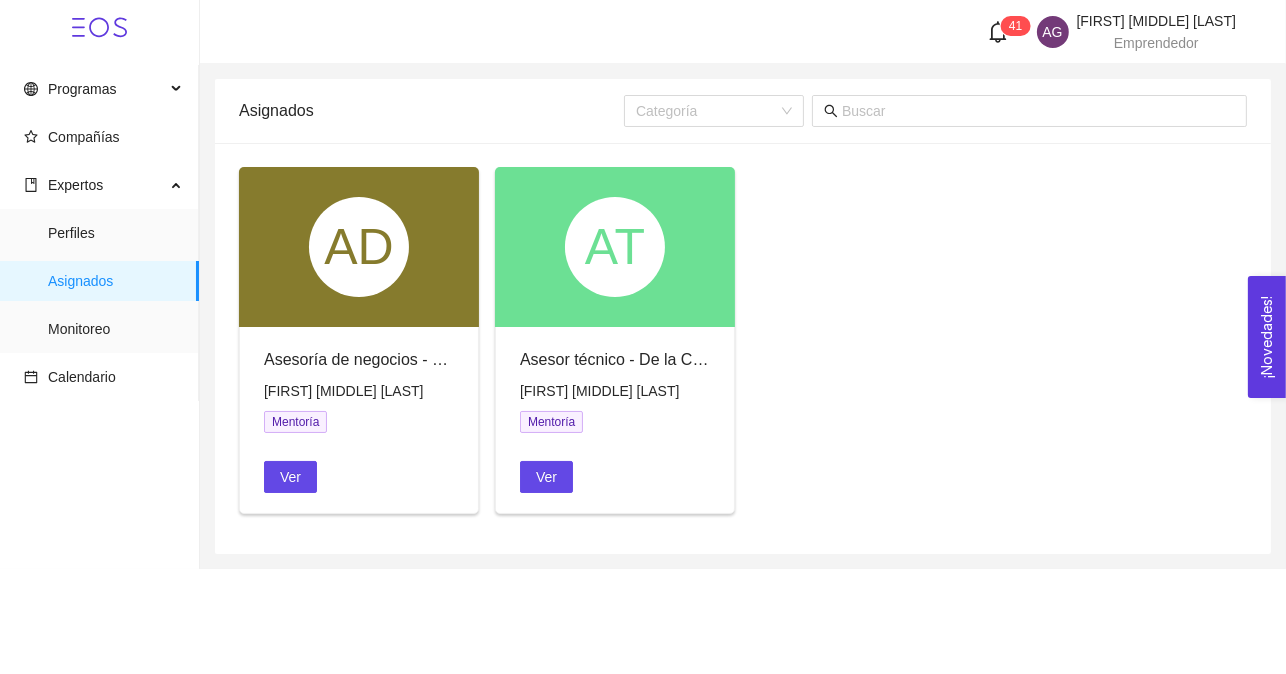 click on "AD Asesoría de negocios - CAM Karen Paola Marín Ramírez Mentoría Ver AT Asesor técnico - De la Ciencia al Mercado Carlos Alberto Gonzalez Solano Mentoría Ver" at bounding box center [743, 348] 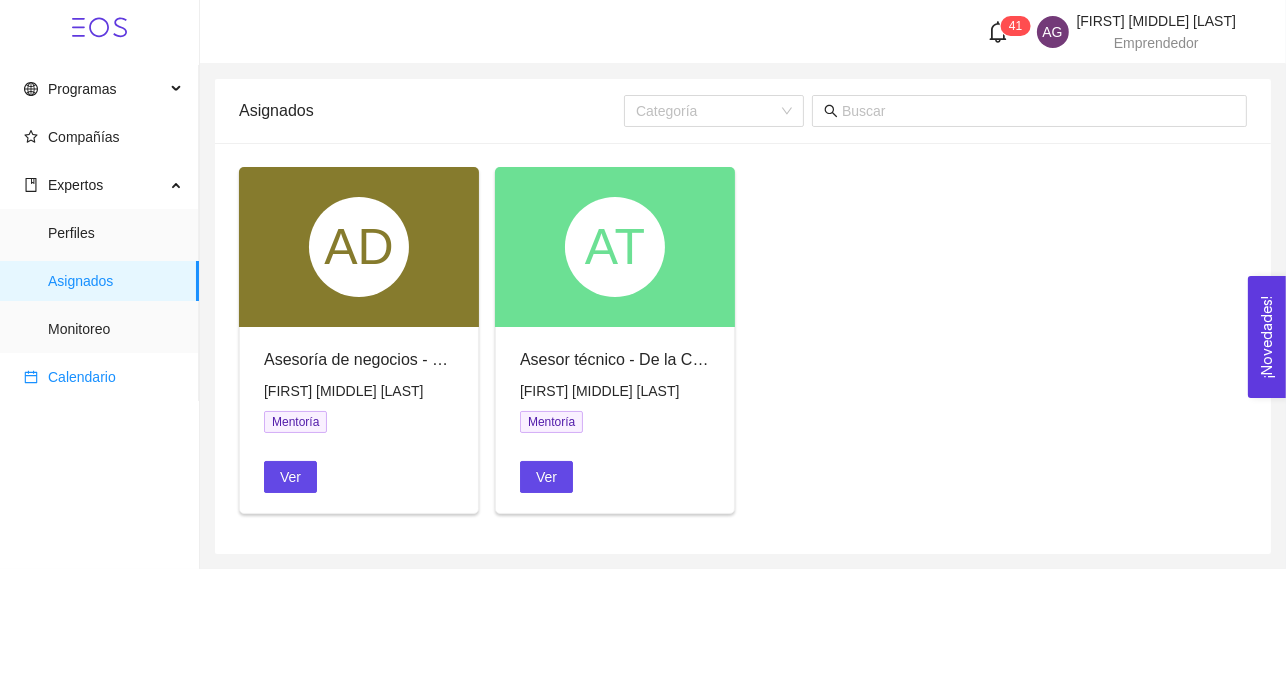 click on "Calendario" at bounding box center (103, 377) 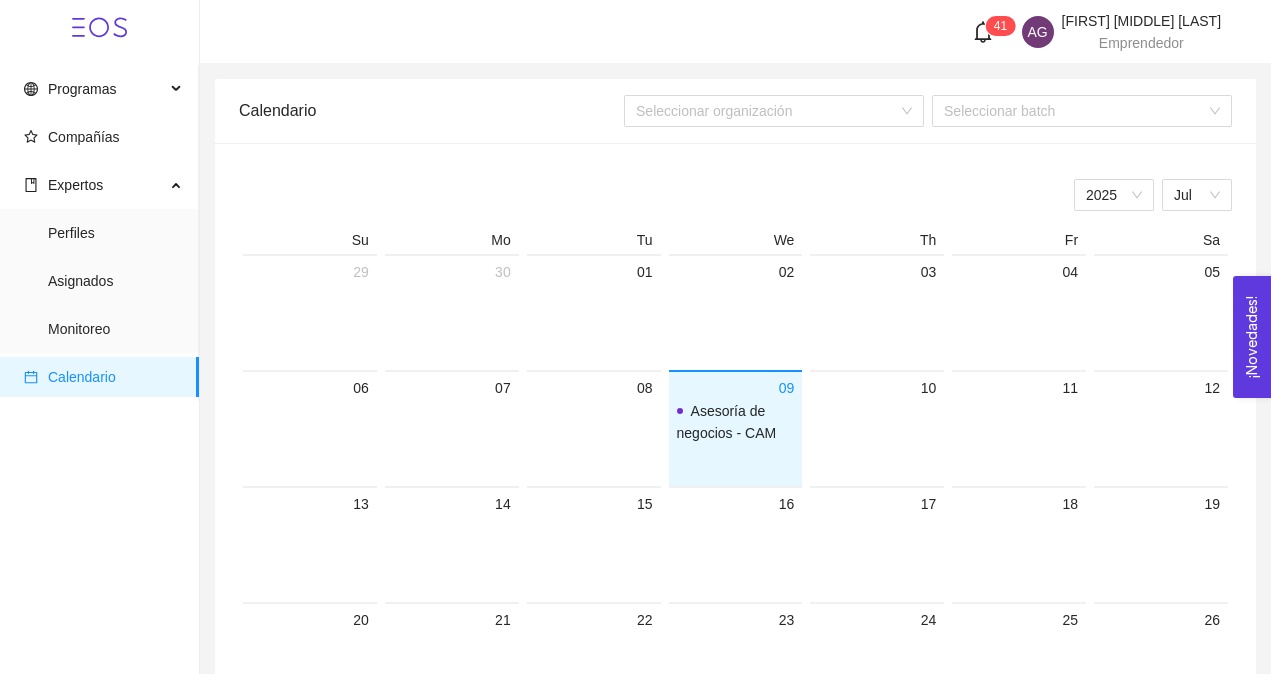 click on "Asesoría de negocios - CAM" at bounding box center [727, 422] 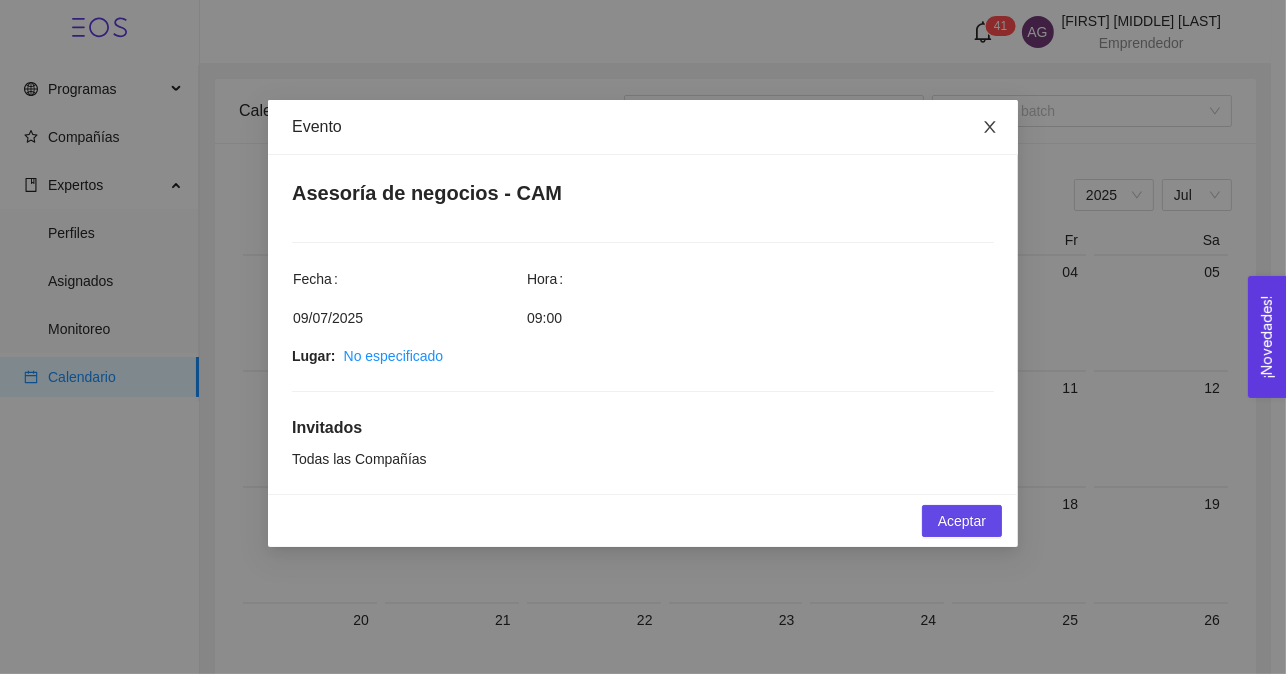 click at bounding box center (990, 127) 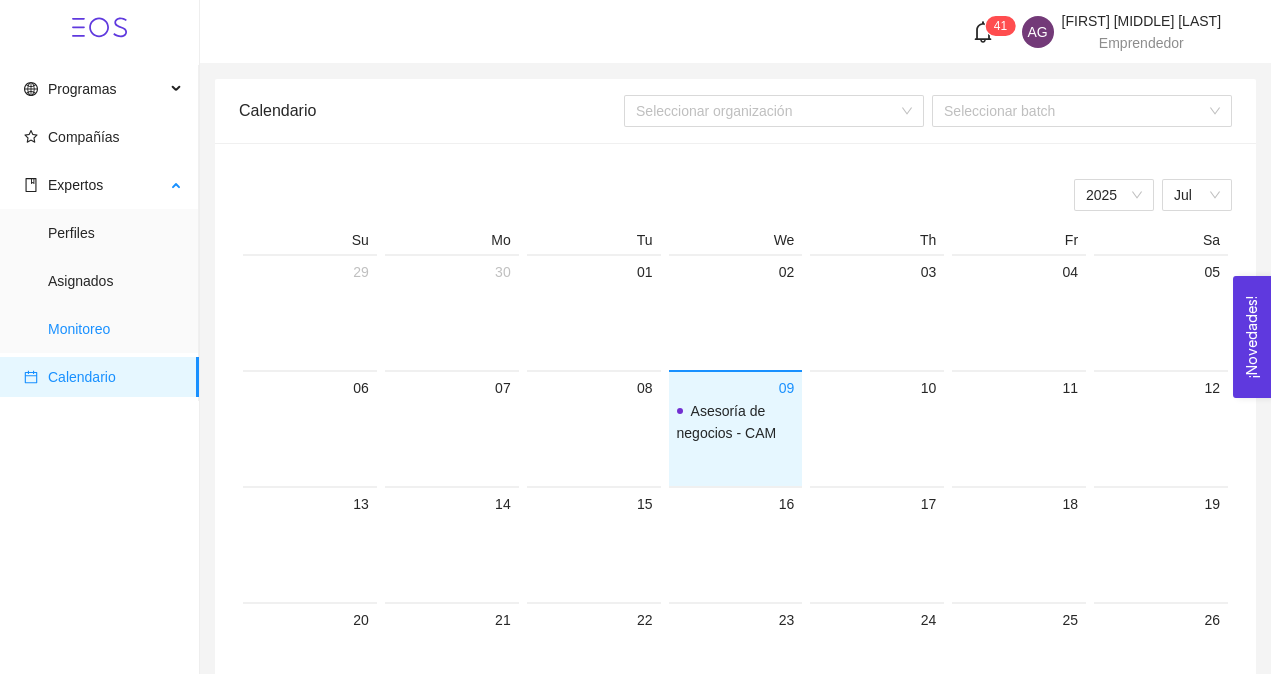 click on "Monitoreo" at bounding box center [115, 329] 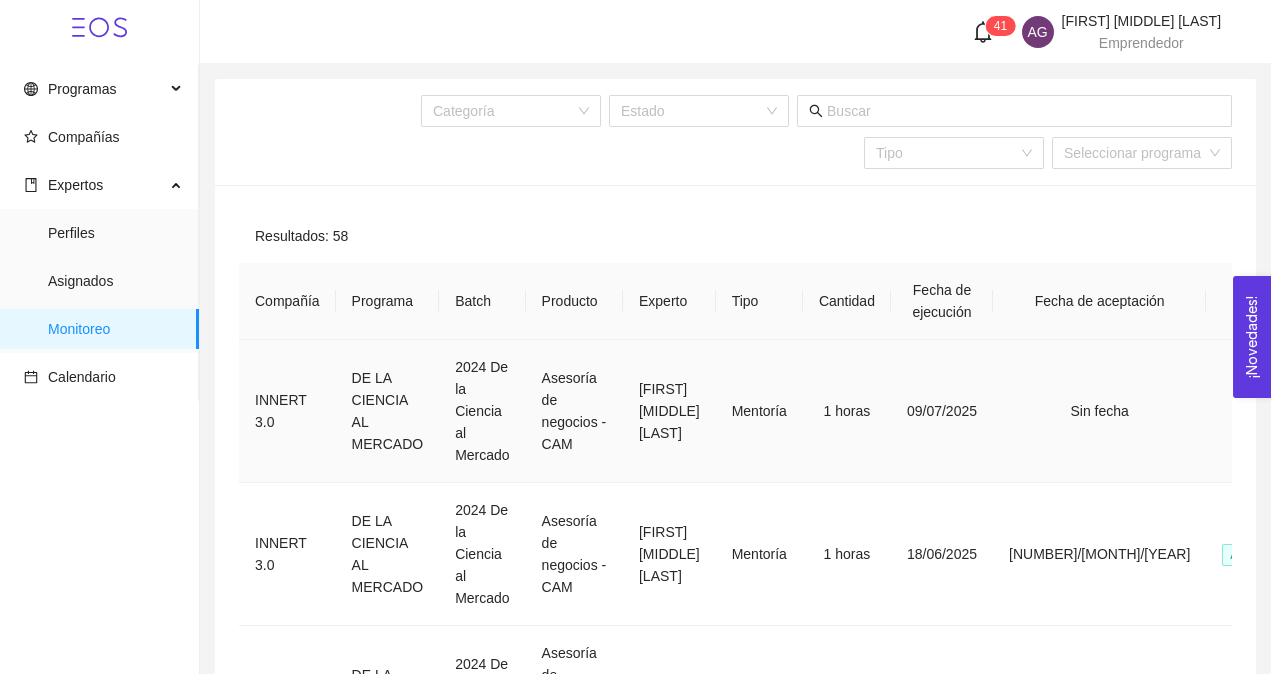 click on "Entregado" at bounding box center [1301, 412] 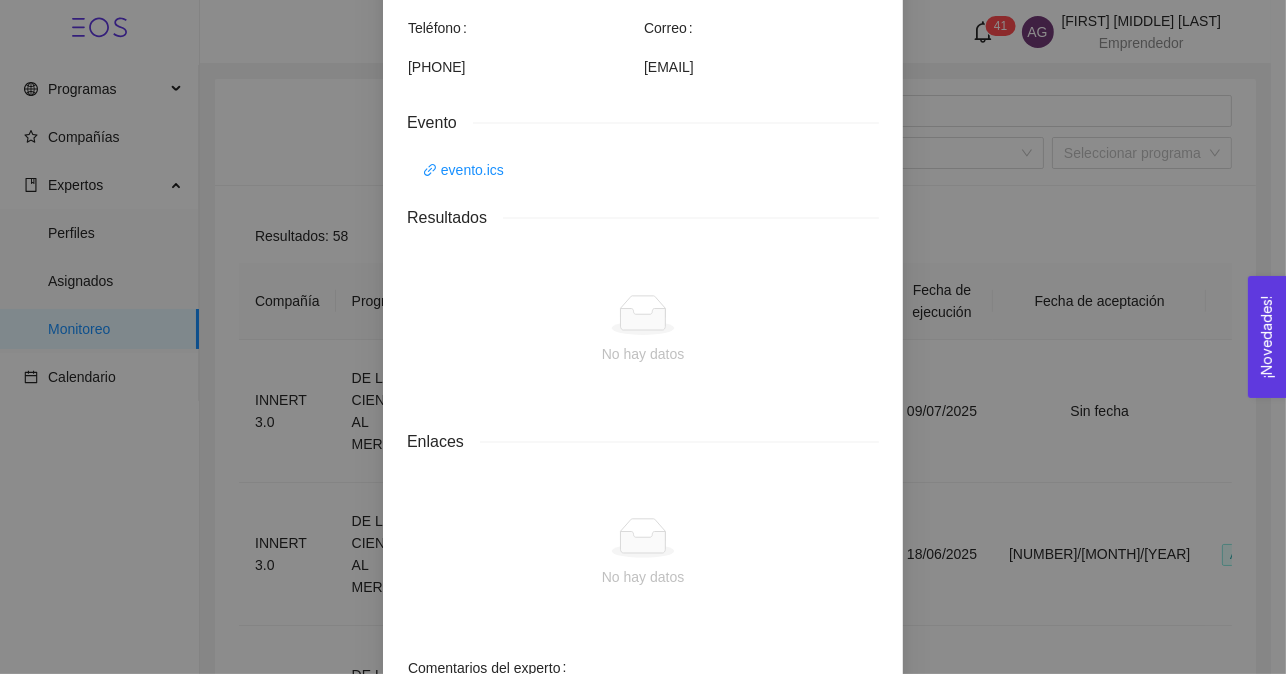 scroll, scrollTop: 779, scrollLeft: 0, axis: vertical 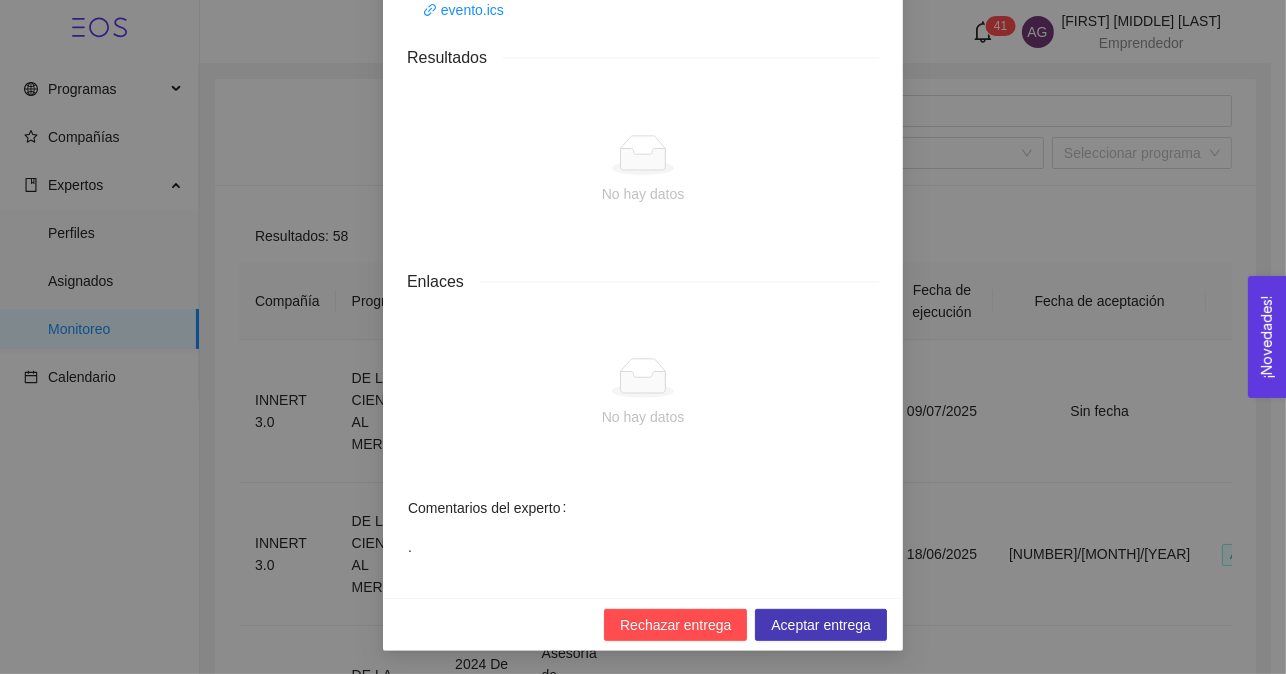 click on "Aceptar entrega" at bounding box center [675, 625] 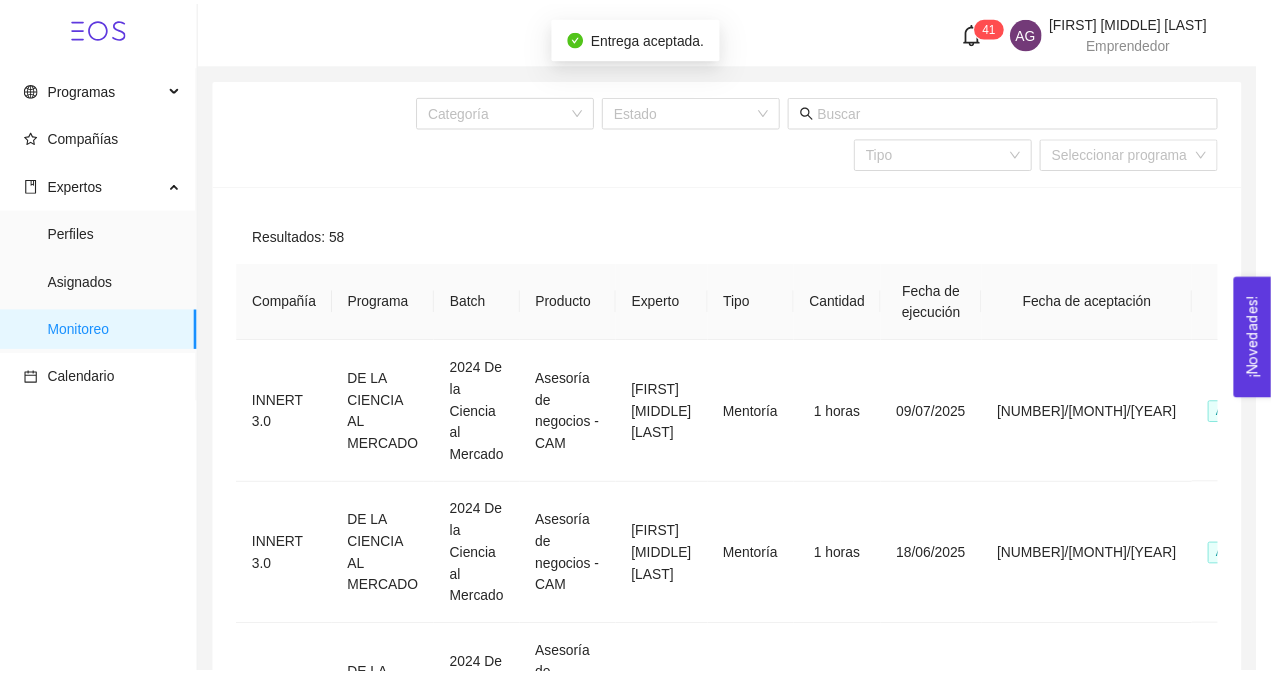 scroll, scrollTop: 679, scrollLeft: 0, axis: vertical 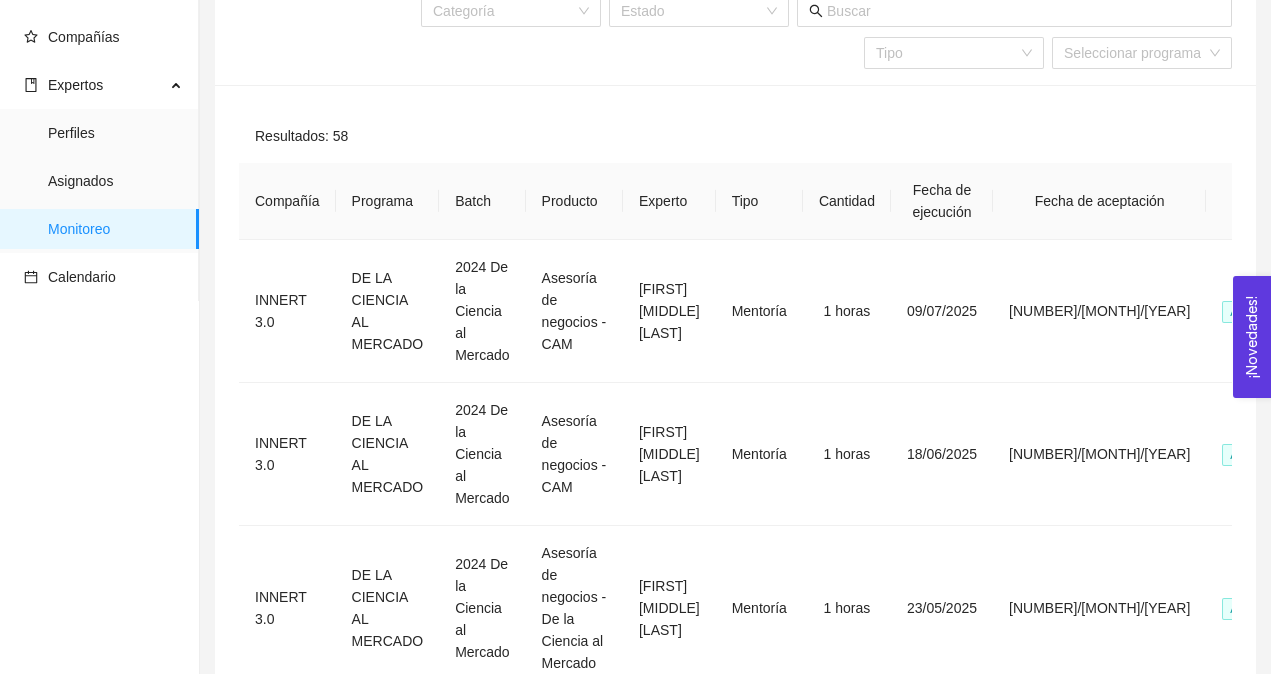 click on "Resultados: 58 Compañía Programa Batch Producto Experto Tipo Cantidad Fecha de ejecución Fecha de aceptación Estado INNERT 3.0 DE LA CIENCIA AL MERCADO 2024 De la Ciencia al Mercado Asesoría de negocios - CAM [FIRST] [LAST] Mentoría 1 horas [DATE] [DATE] Aceptado por la Compañía INNERT 3.0 DE LA CIENCIA AL MERCADO 2024 De la Ciencia al Mercado Asesoría de negocios - CAM [FIRST] [LAST] Mentoría 1 horas [DATE] [DATE] Aceptado por la Compañía INNERT 3.0 DE LA CIENCIA AL MERCADO 2024 De la Ciencia al Mercado Asesoría de negocios - De la Ciencia al Mercado [FIRST] [LAST] Mentoría 1 horas [DATE] [DATE] Aceptado por la Compañía INNERT 3.0 DE LA CIENCIA AL MERCADO 2024 De la Ciencia al Mercado Oficios- Propiedad intelectual [FIRST] [MIDDLE] [LAST] Servicio 7 horas [DATE] [DATE] Aceptado por la Compañía INNERT 3.0 DE LA CIENCIA AL MERCADO 2024 De la Ciencia al Mercado [FIRST] [LAST] Mentoría 1 2 3" at bounding box center [735, 976] 